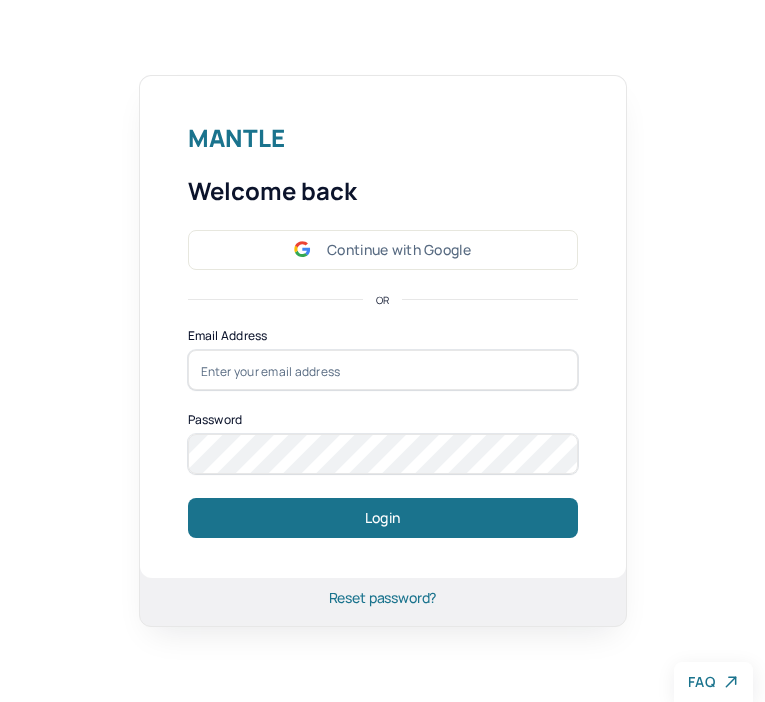 scroll, scrollTop: 0, scrollLeft: 0, axis: both 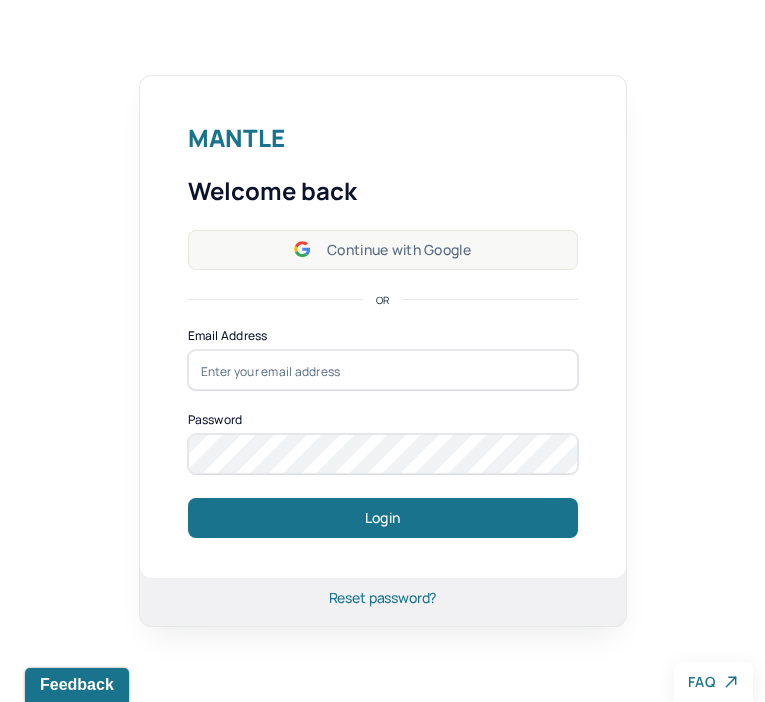 click on "Continue with Google" at bounding box center (383, 250) 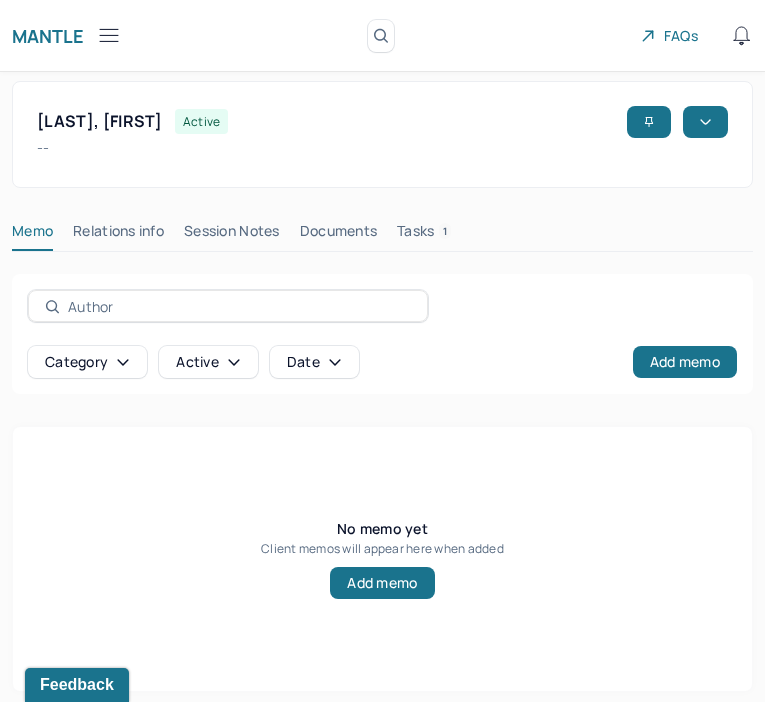 click 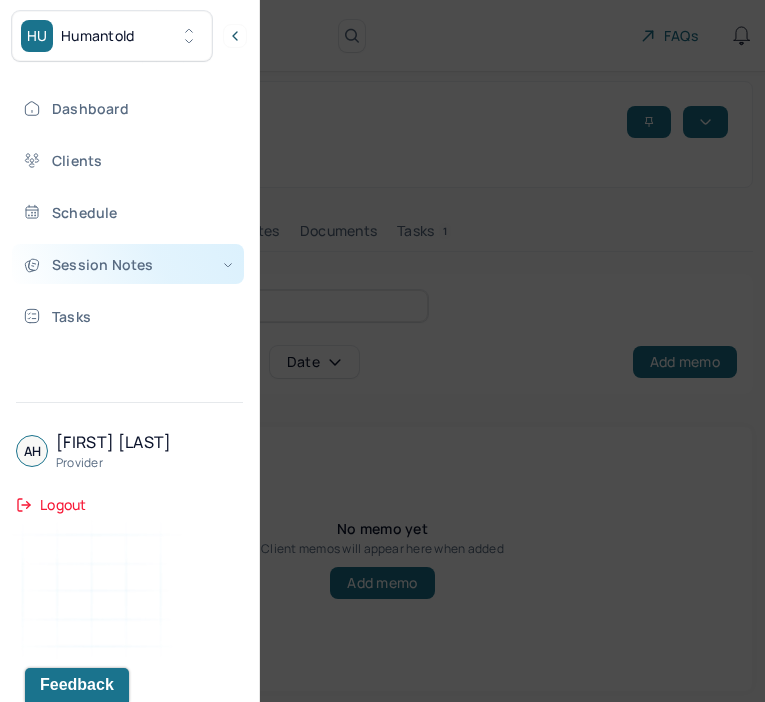 click on "Session Notes" at bounding box center (128, 264) 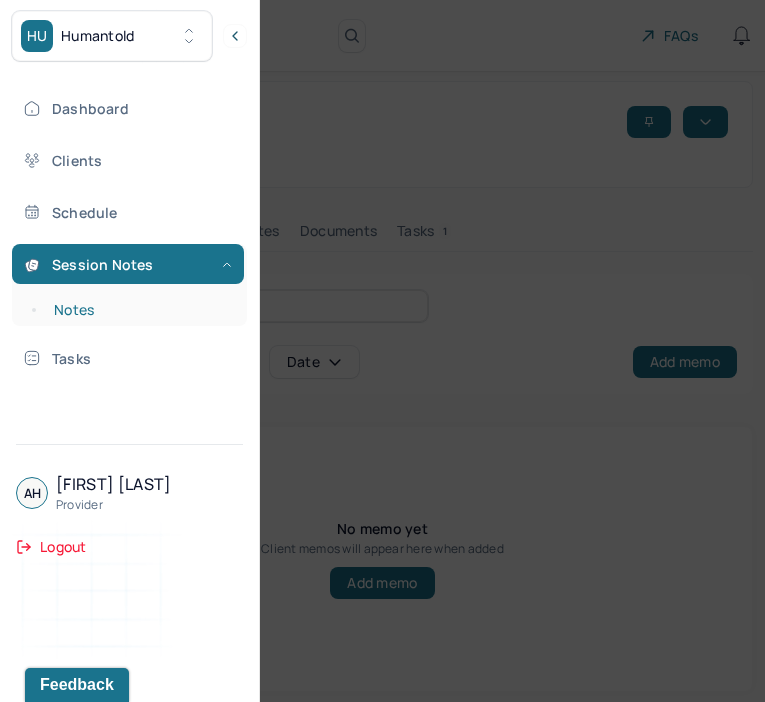 click on "Notes" at bounding box center (139, 310) 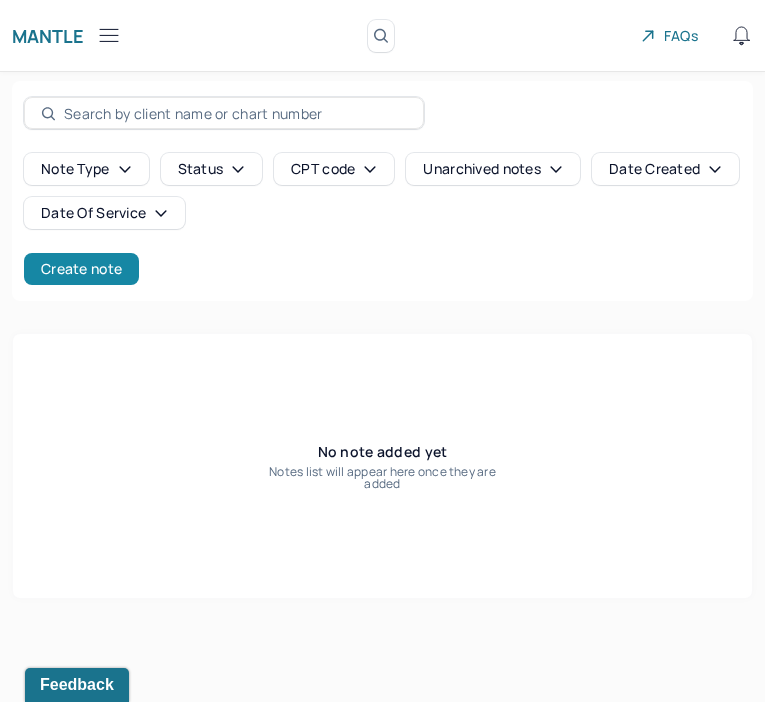 click on "Create note" at bounding box center (81, 269) 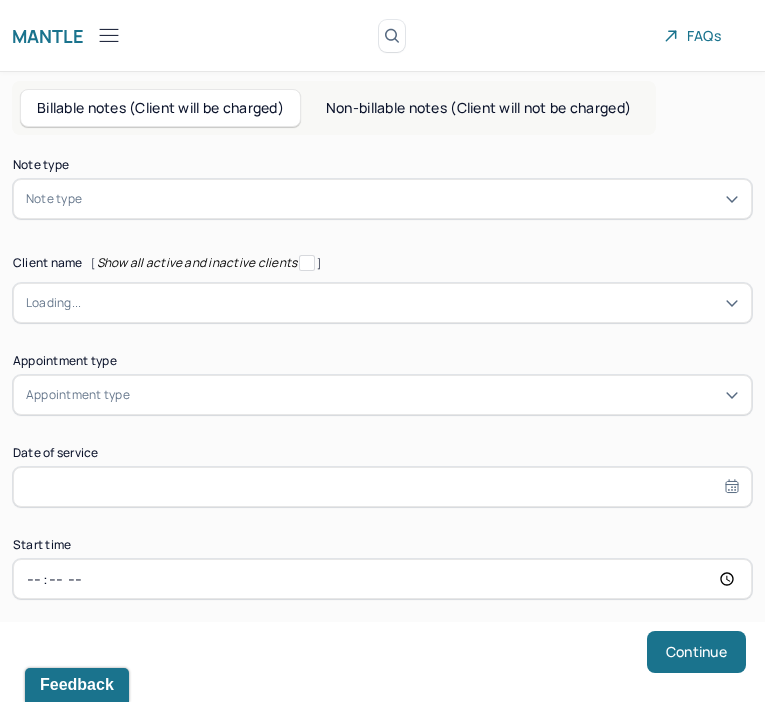 click at bounding box center [412, 199] 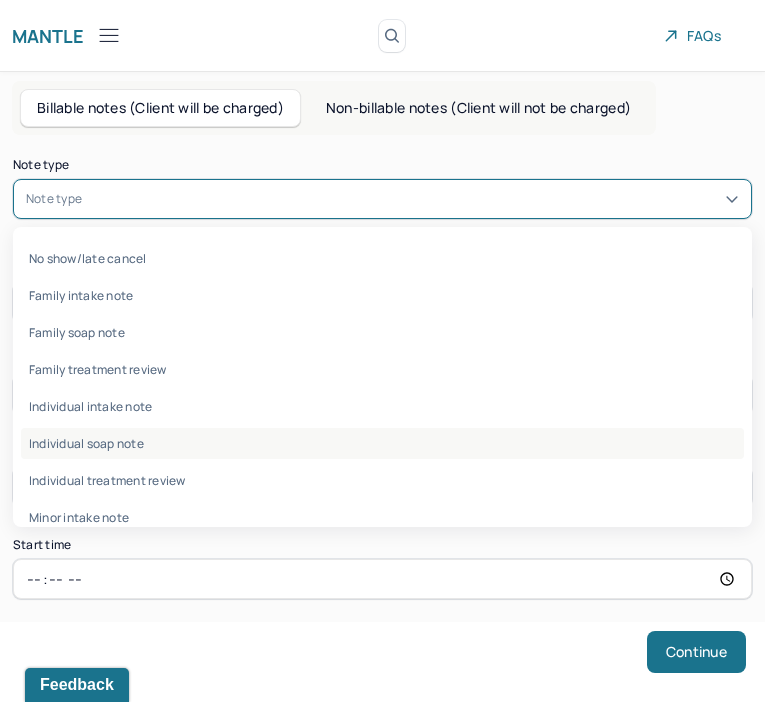 click on "Individual soap note" at bounding box center (382, 443) 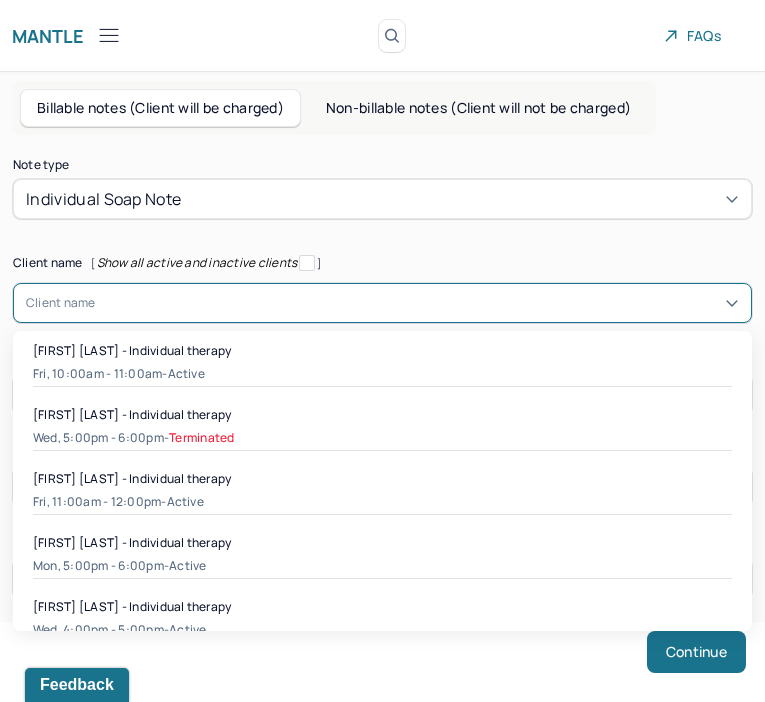click at bounding box center (417, 303) 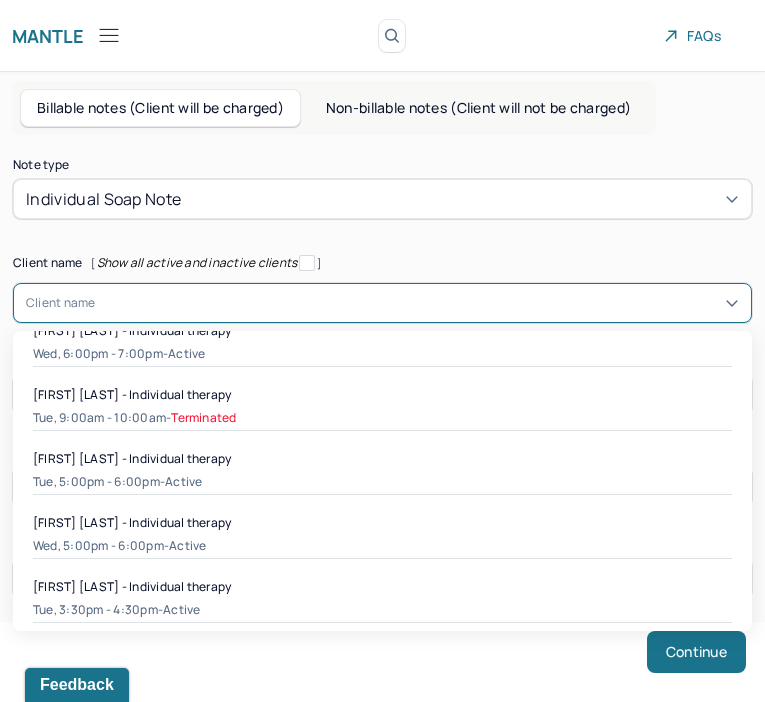 scroll, scrollTop: 1734, scrollLeft: 0, axis: vertical 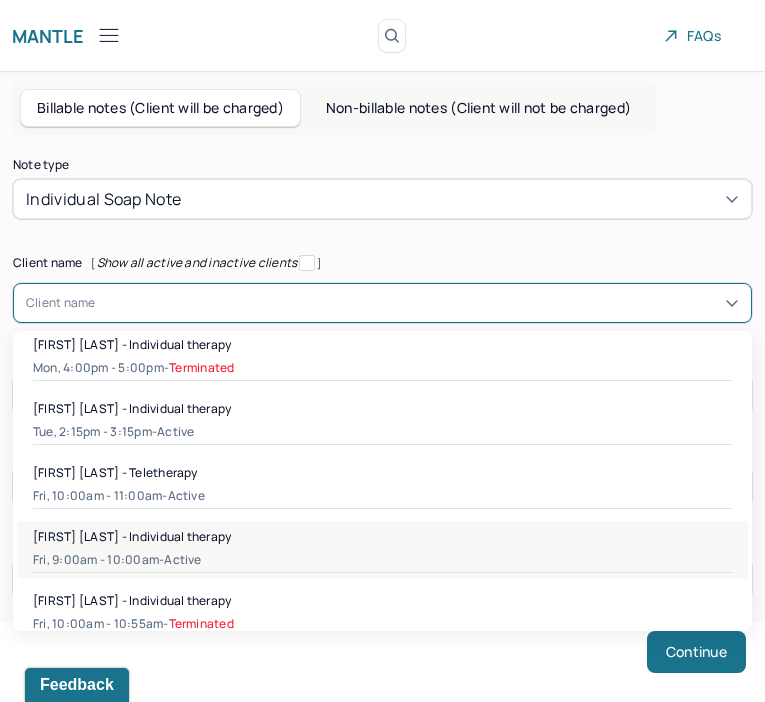 click on "active" at bounding box center (182, 560) 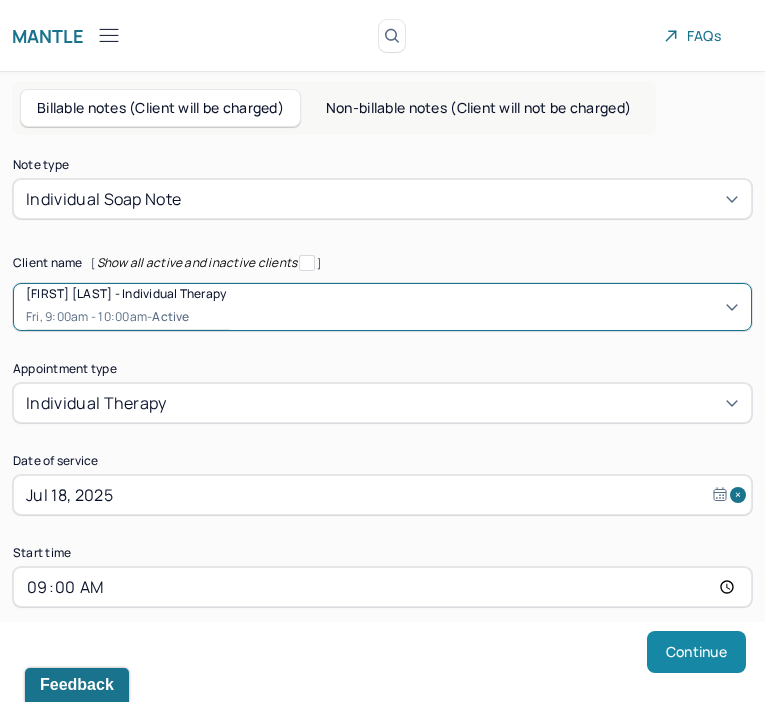 click on "Continue" at bounding box center [696, 652] 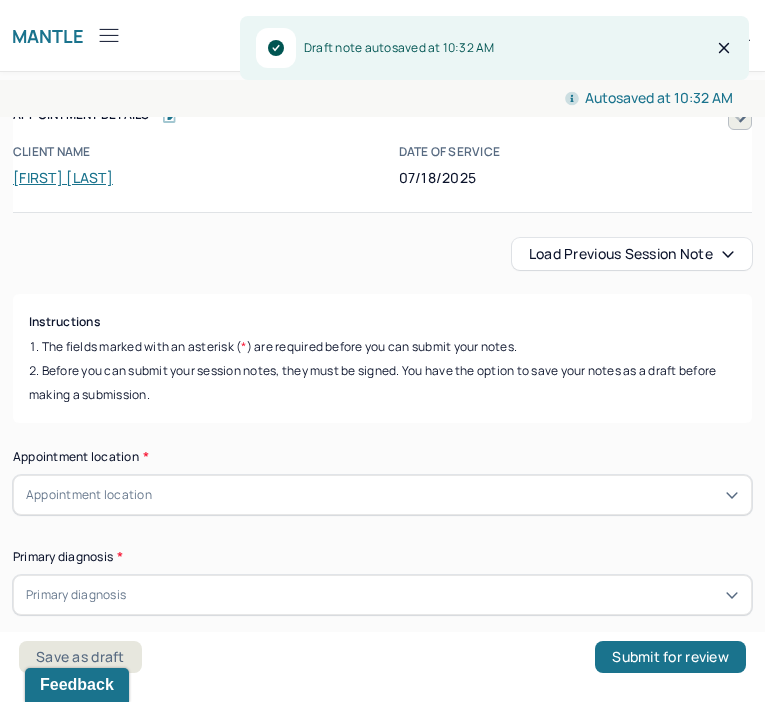 click on "Load previous session note" at bounding box center (632, 254) 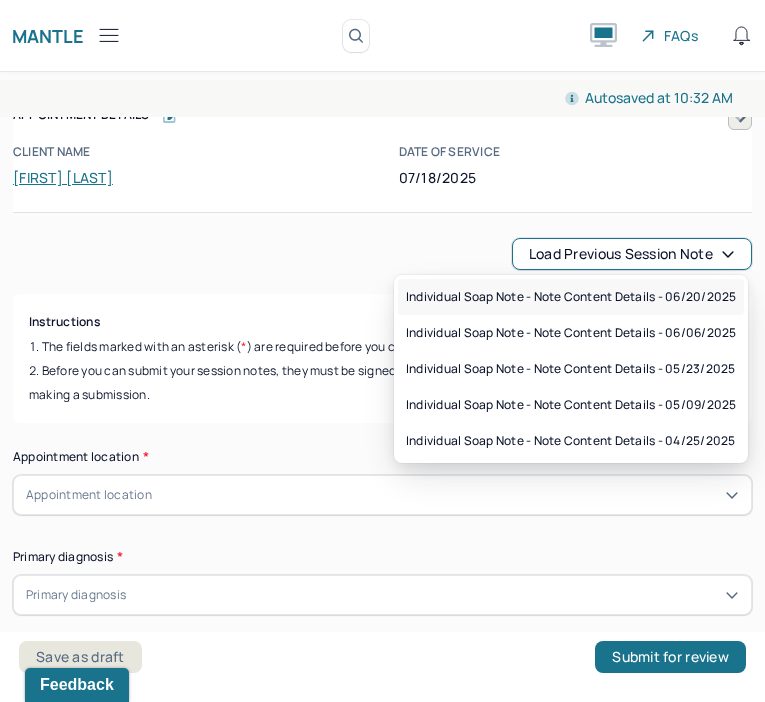 click on "Individual soap note   - Note content Details -   06/20/2025" at bounding box center (571, 297) 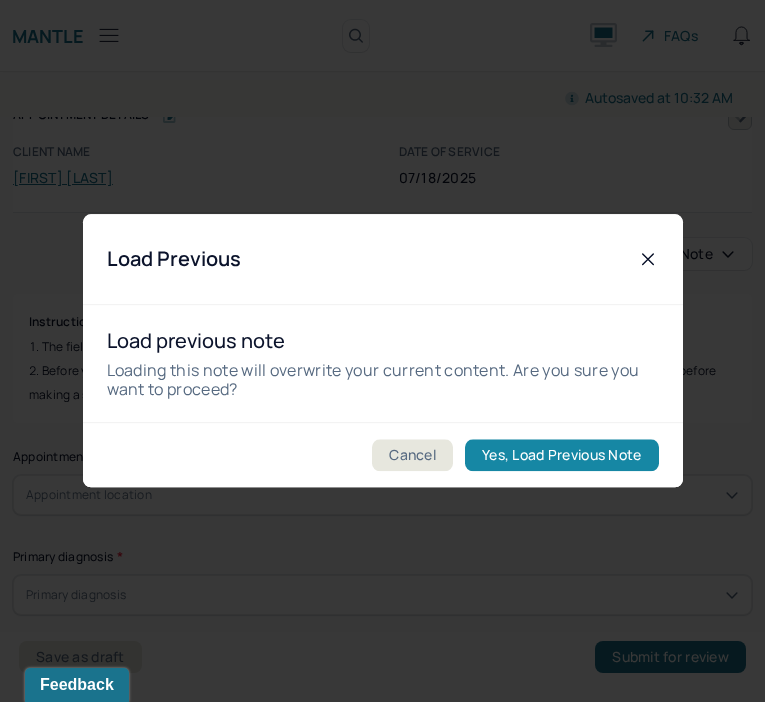 click on "Yes, Load Previous Note" at bounding box center (561, 456) 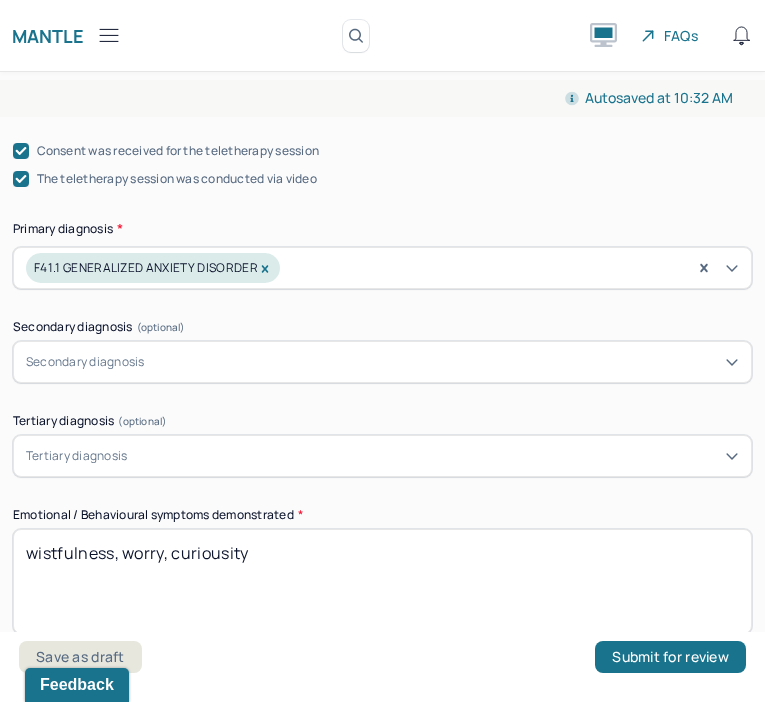 scroll, scrollTop: 847, scrollLeft: 0, axis: vertical 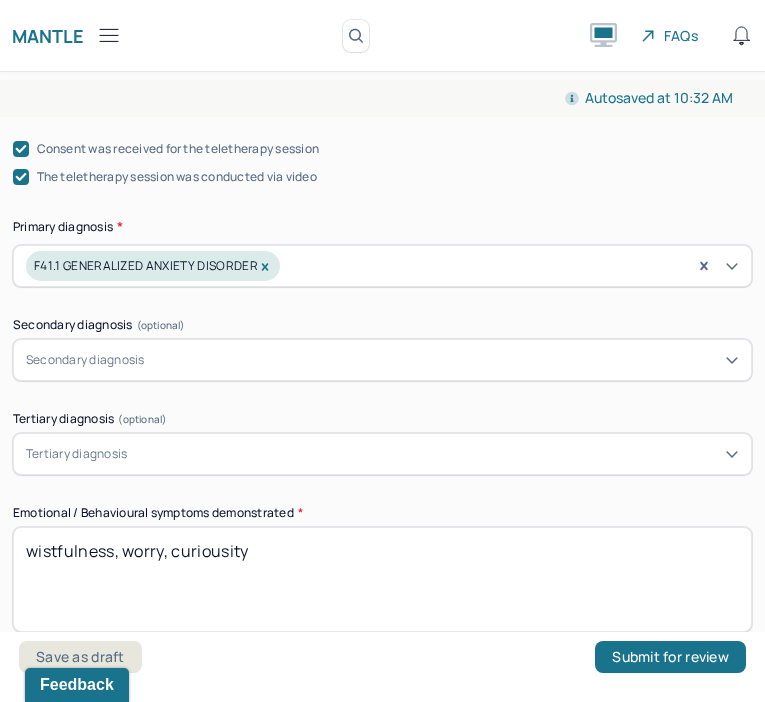 click on "wistfulness, worry, curiousity" at bounding box center (382, 579) 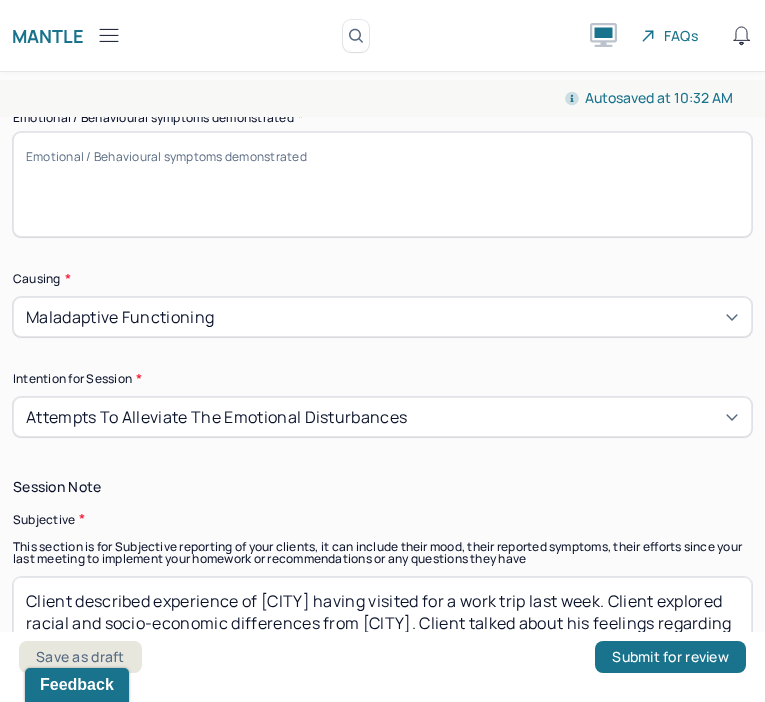 scroll, scrollTop: 1249, scrollLeft: 0, axis: vertical 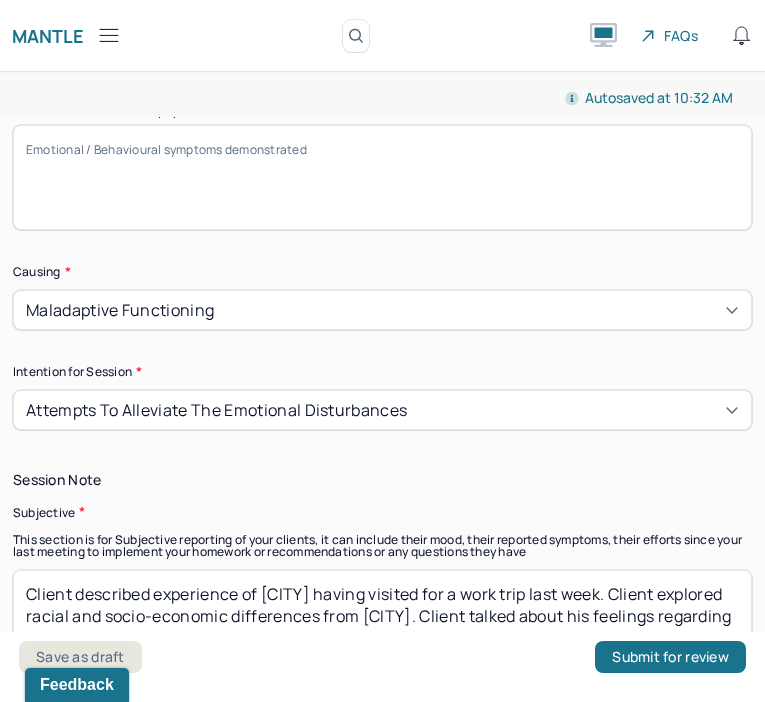 type 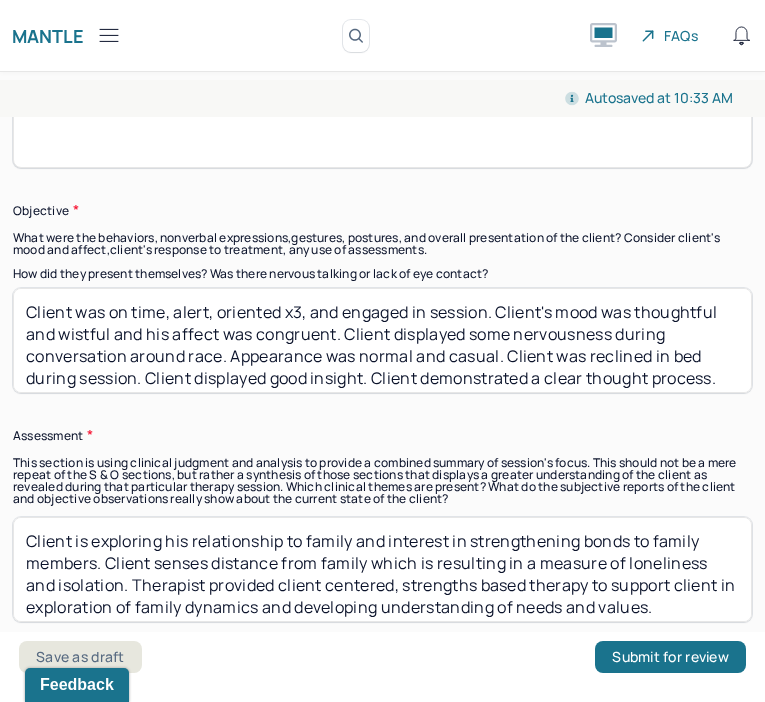 scroll, scrollTop: 1753, scrollLeft: 0, axis: vertical 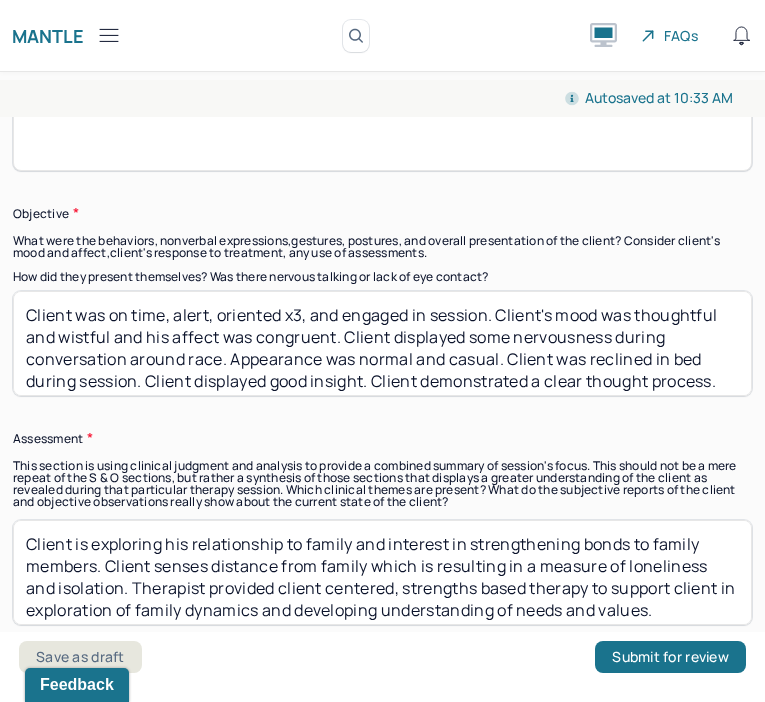 type 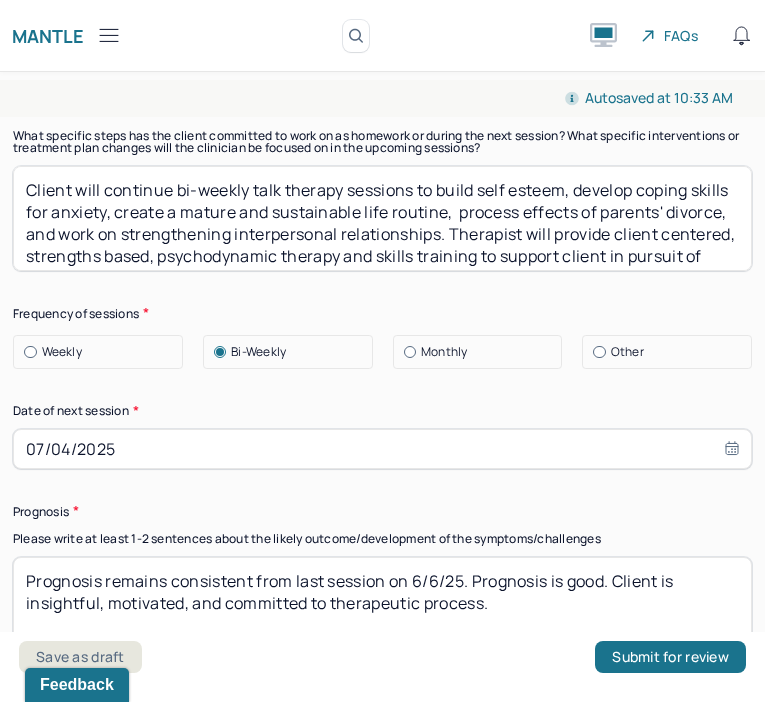scroll, scrollTop: 2983, scrollLeft: 0, axis: vertical 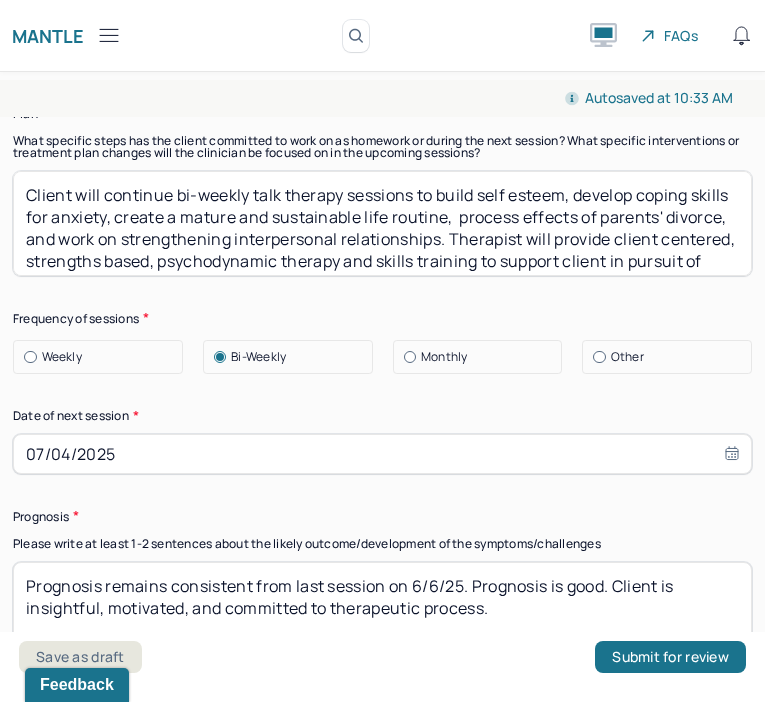 type on "Therapist provided client centered, strengths based therapy to support client in exploration of family dynamics and developing understanding of needs and values." 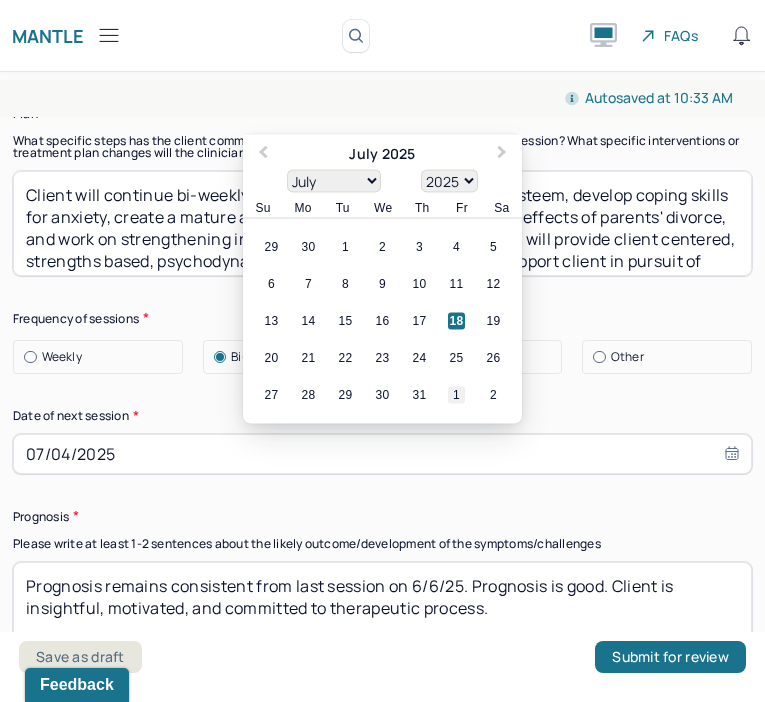 click on "1" at bounding box center (456, 394) 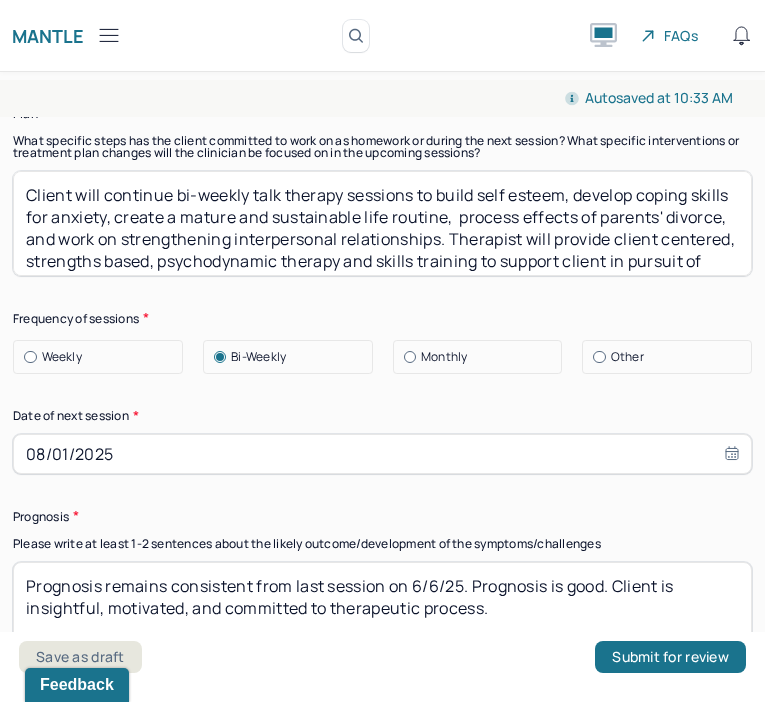click on "Prognosis remains consistent from last session on 6/6/25. Prognosis is good. Client is insightful, motivated, and committed to therapeutic process." at bounding box center (382, 614) 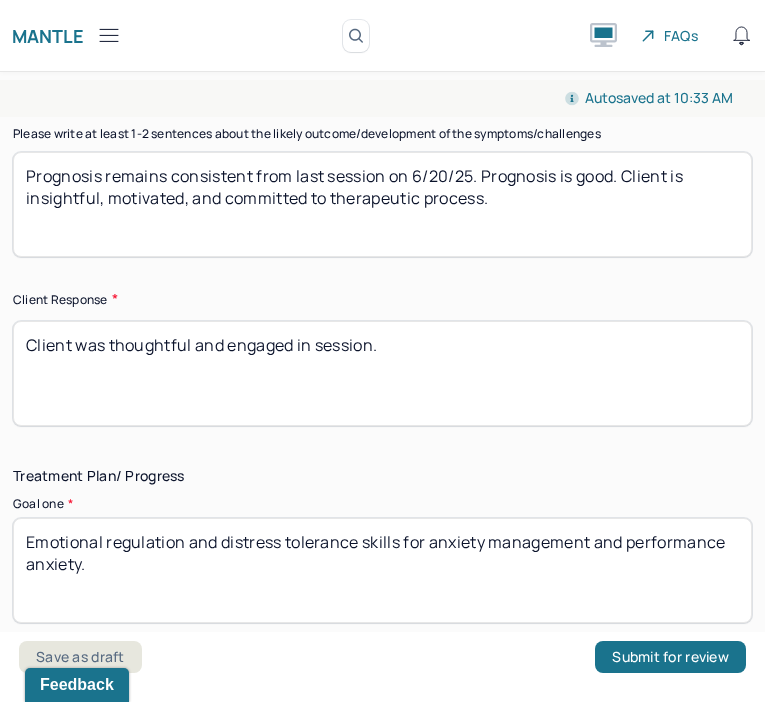 scroll, scrollTop: 3413, scrollLeft: 0, axis: vertical 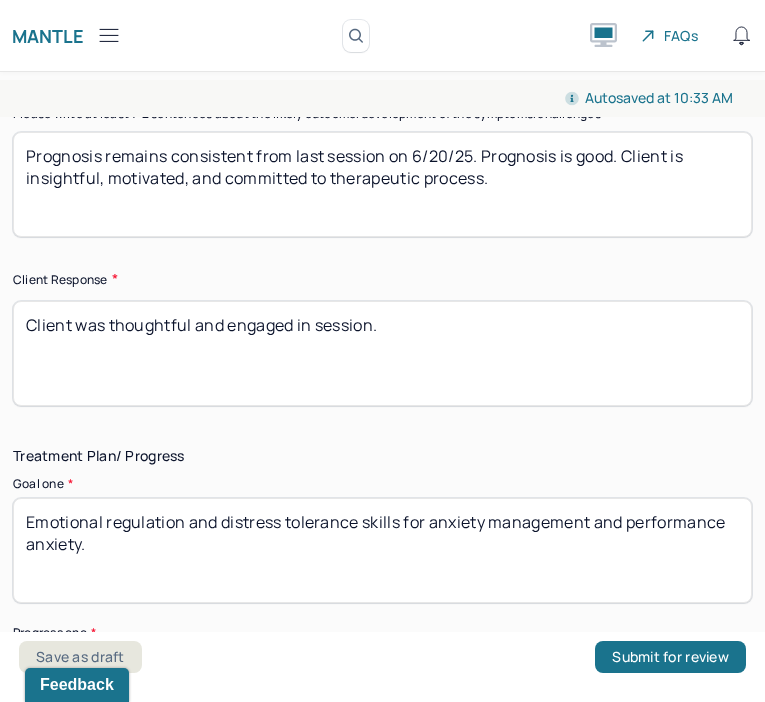type on "Prognosis remains consistent from last session on 6/20/25. Prognosis is good. Client is insightful, motivated, and committed to therapeutic process." 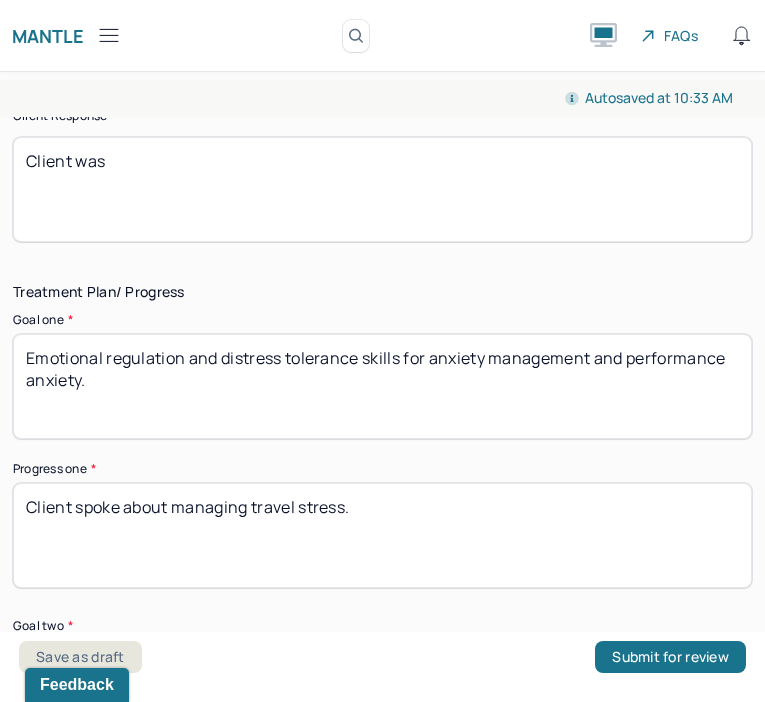 scroll, scrollTop: 3576, scrollLeft: 0, axis: vertical 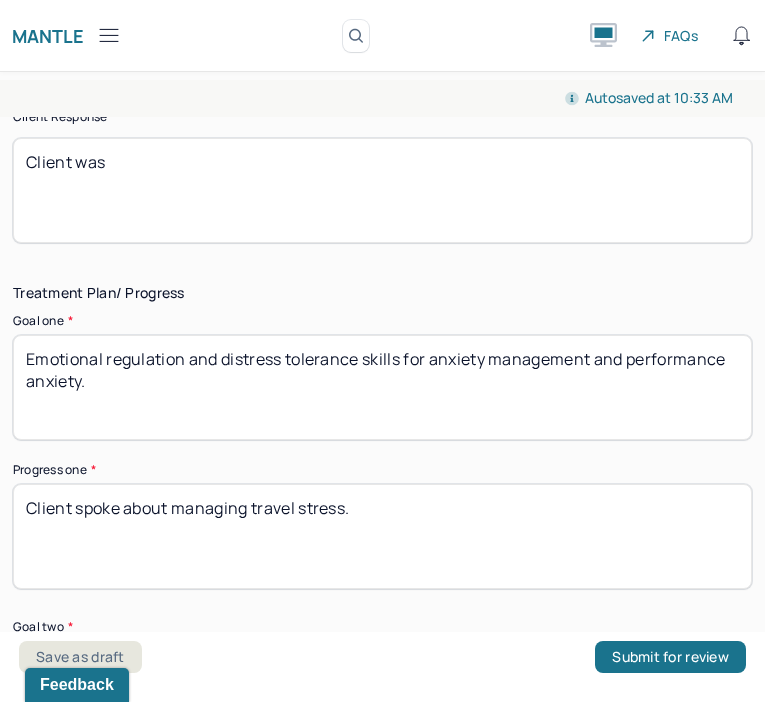 type on "Client was" 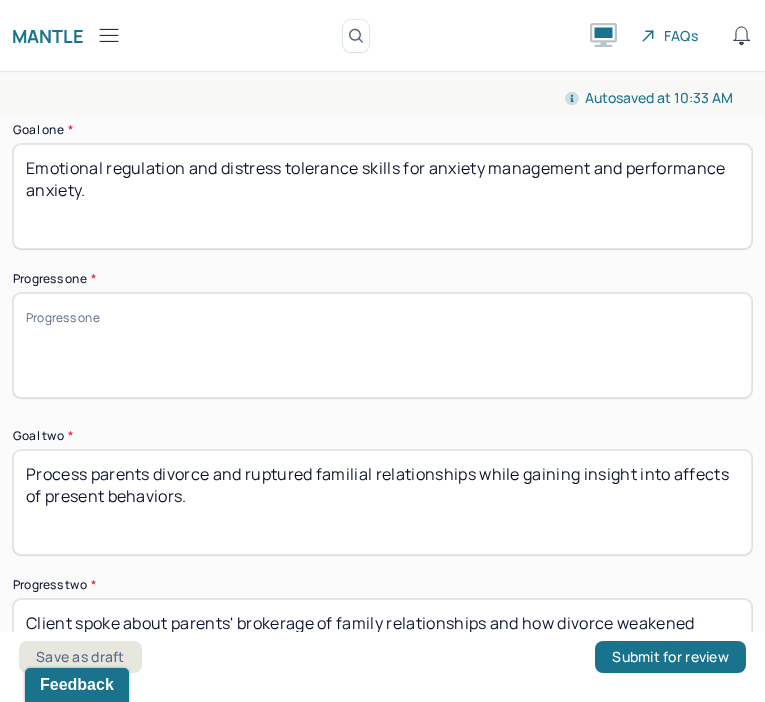 scroll, scrollTop: 3802, scrollLeft: 0, axis: vertical 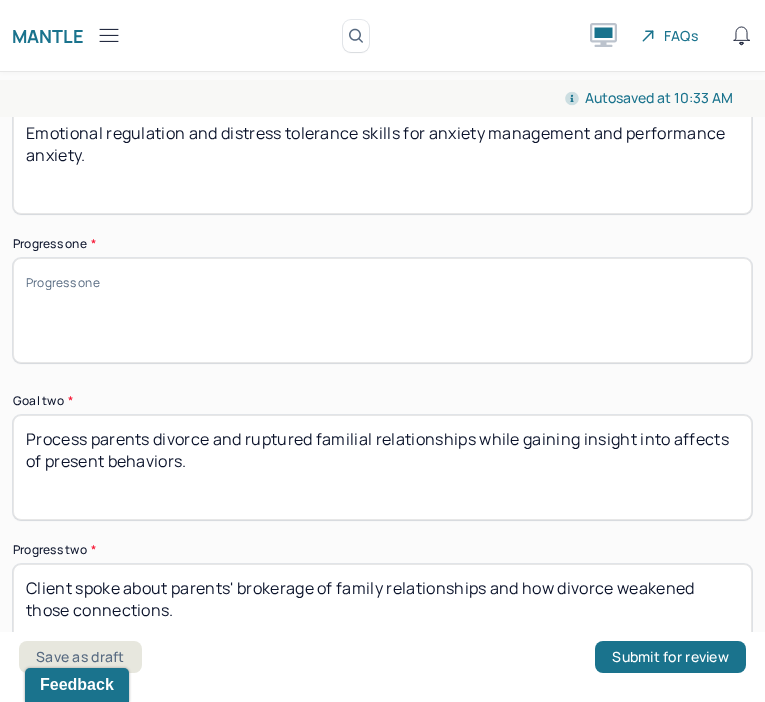 type 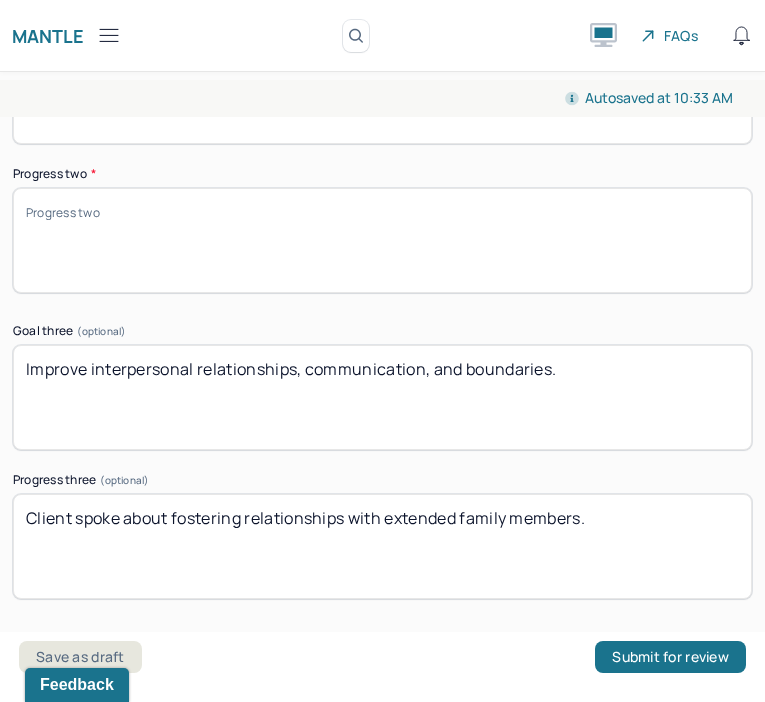 scroll, scrollTop: 4188, scrollLeft: 0, axis: vertical 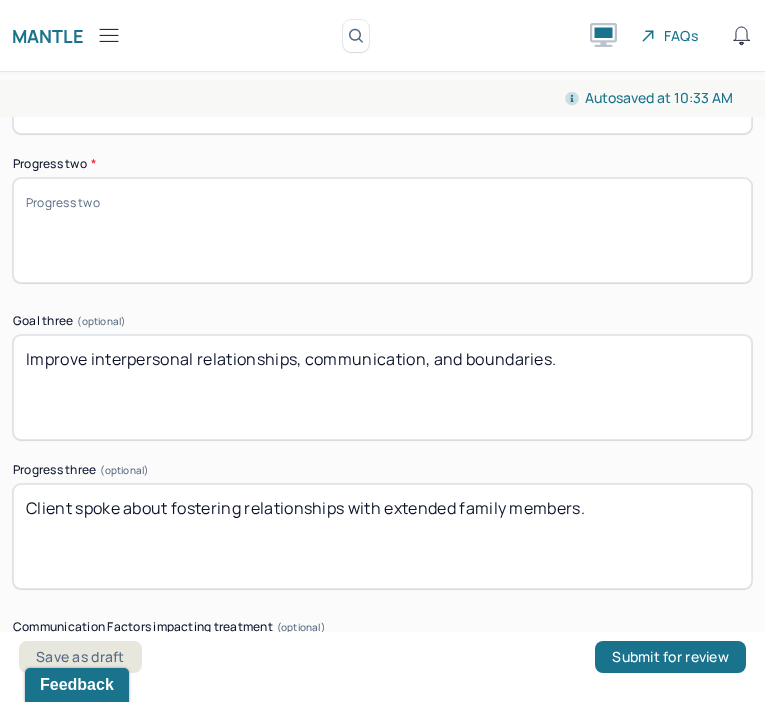type 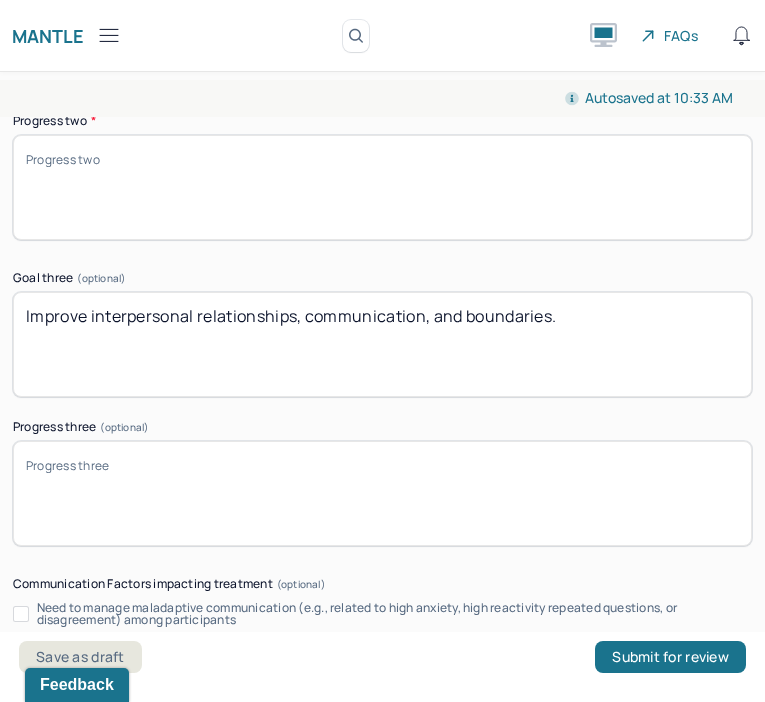 scroll, scrollTop: 4245, scrollLeft: 0, axis: vertical 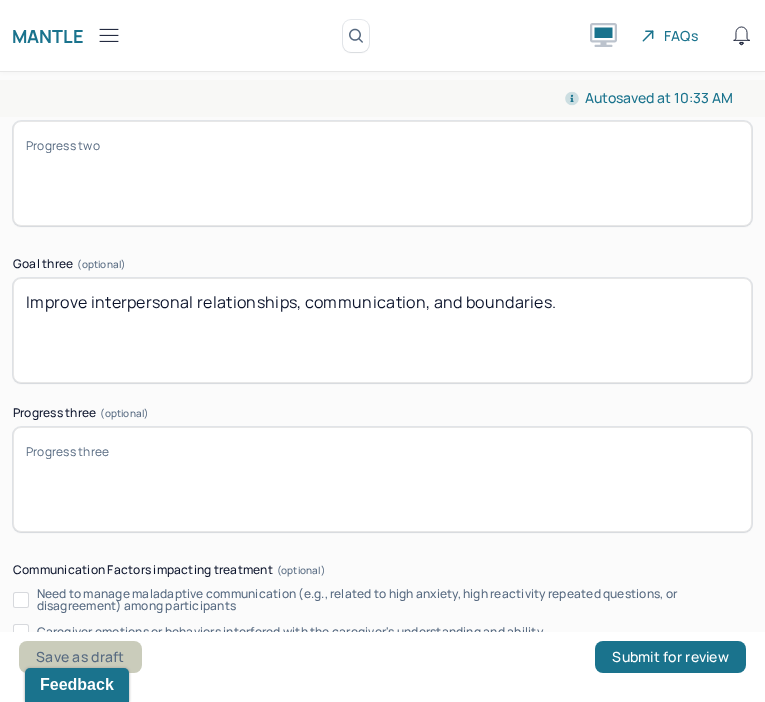 type 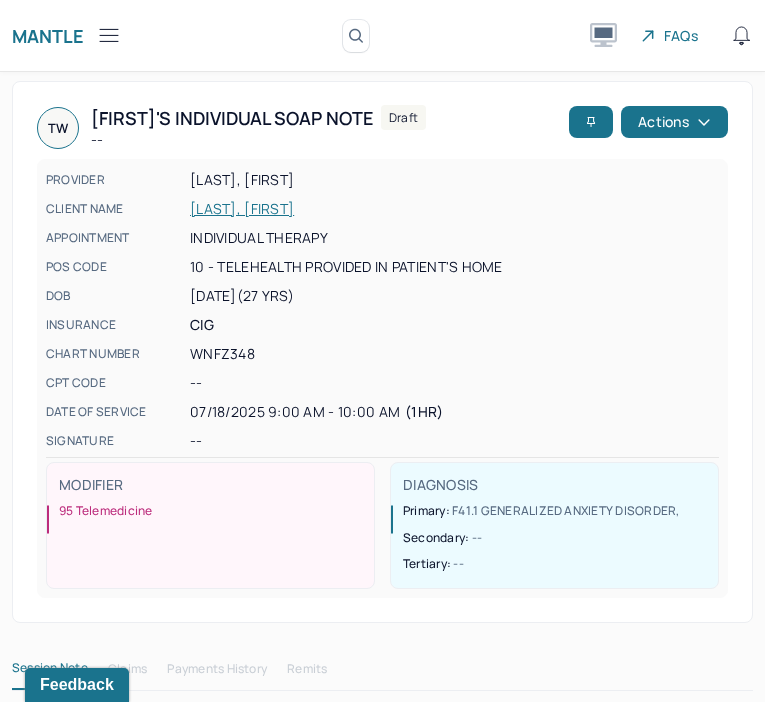 click 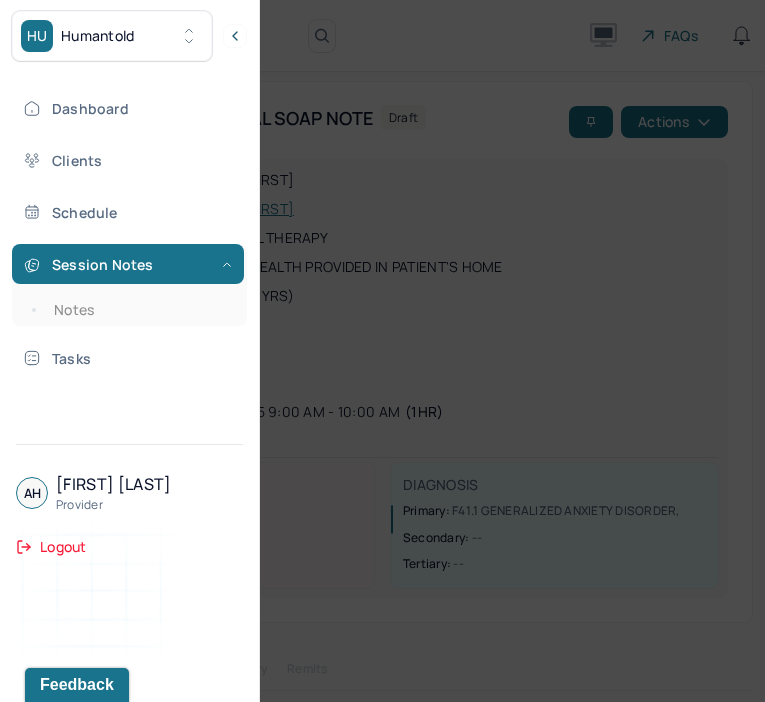 click on "Session Notes Notes" at bounding box center (129, 285) 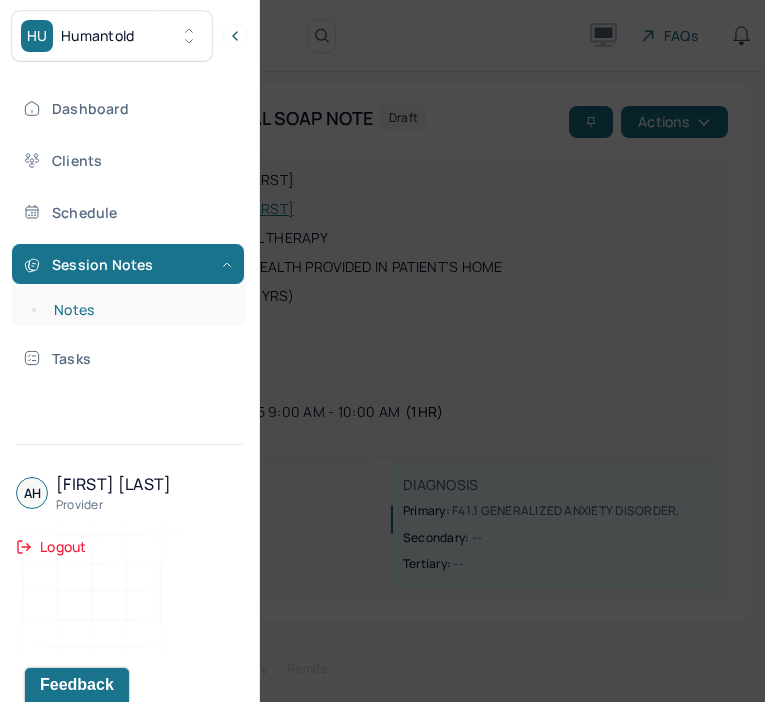 click on "Notes" at bounding box center (139, 310) 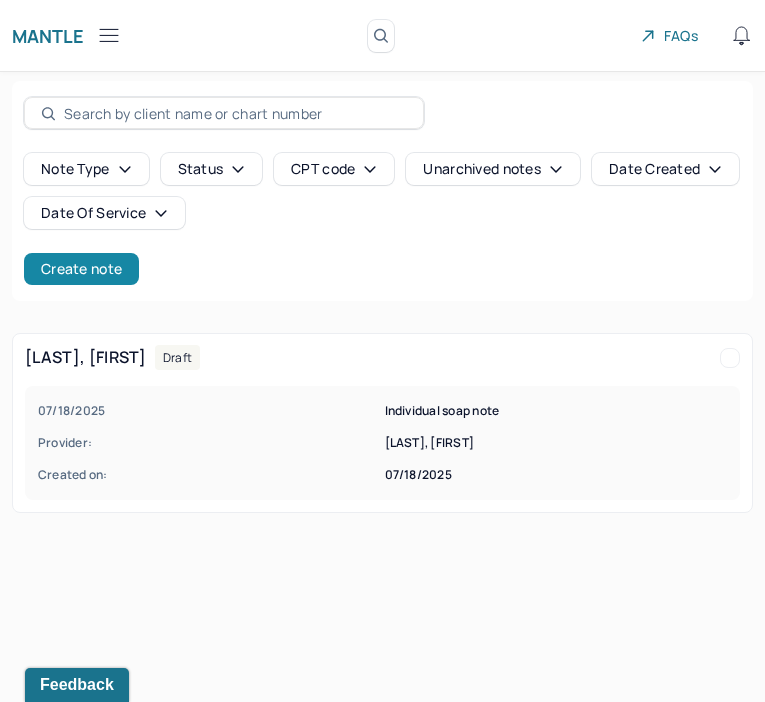 click on "Create note" at bounding box center (81, 269) 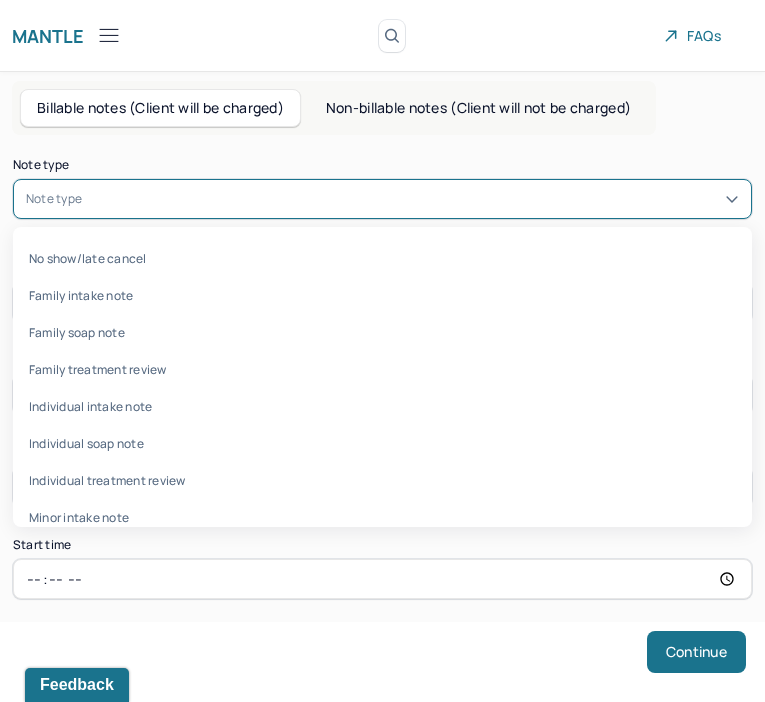 click at bounding box center (412, 199) 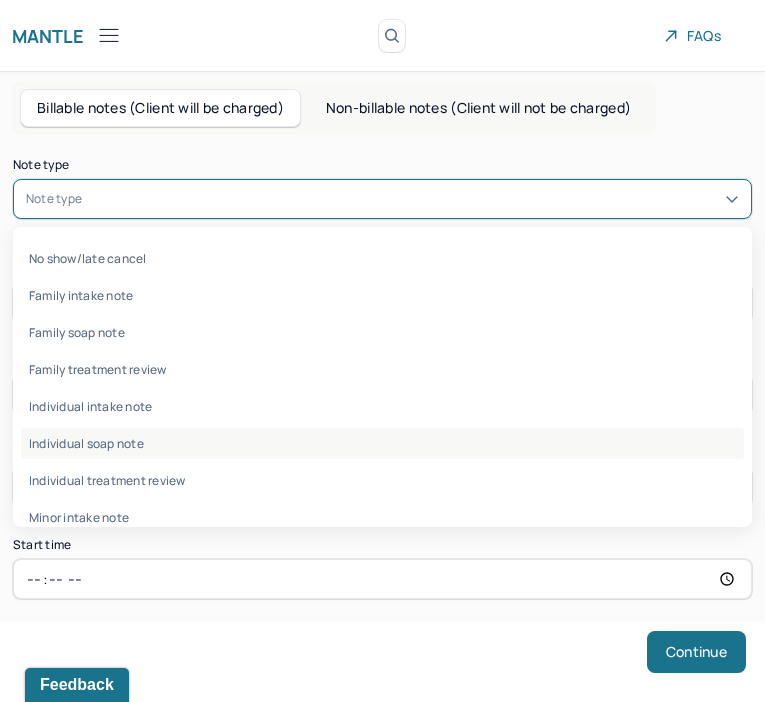 click on "Individual soap note" at bounding box center [382, 443] 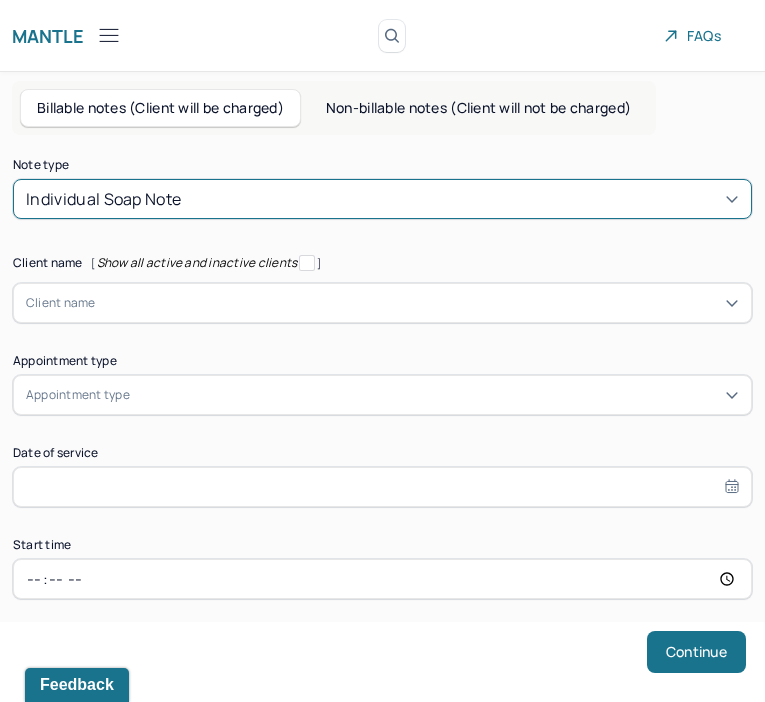click at bounding box center (417, 303) 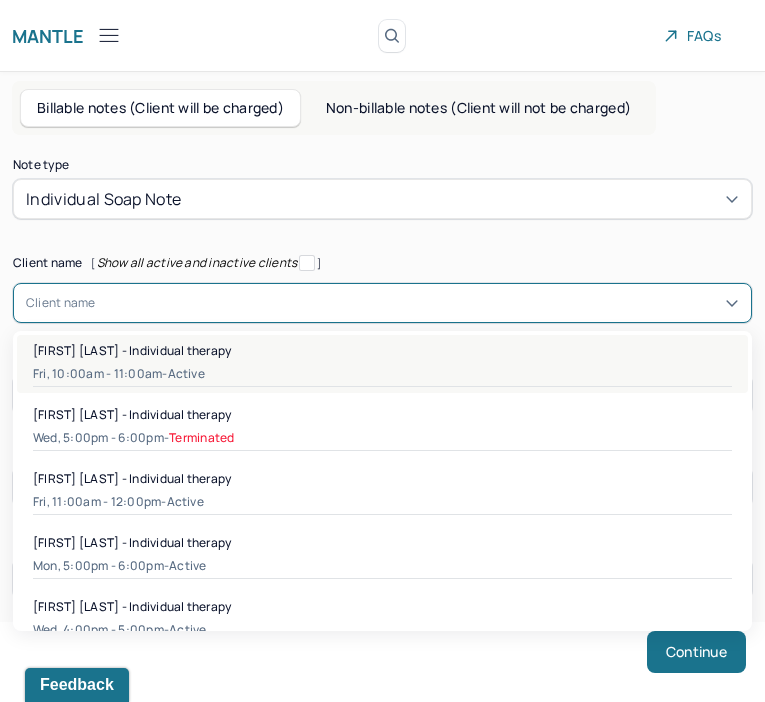 click on "active" at bounding box center (186, 374) 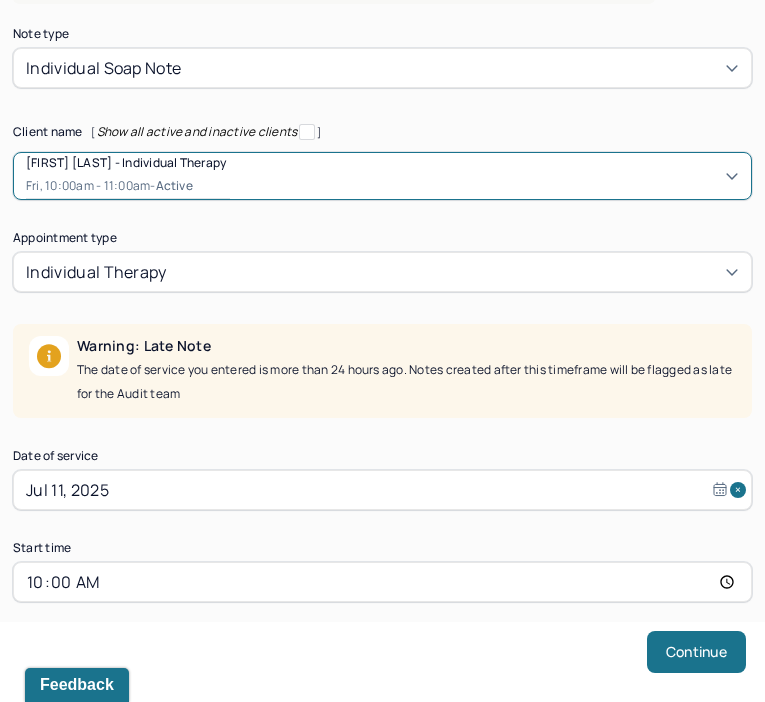 scroll, scrollTop: 134, scrollLeft: 0, axis: vertical 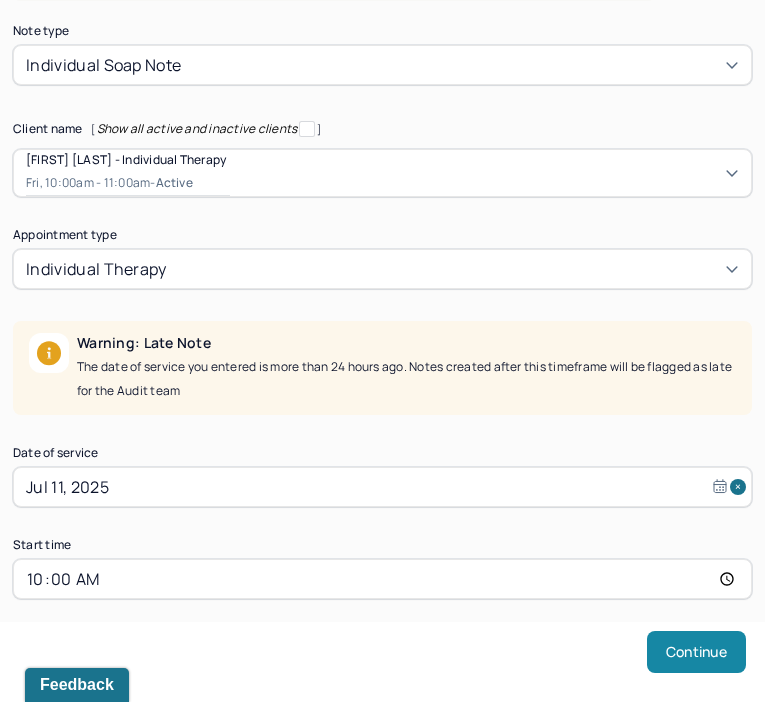 click on "Continue" at bounding box center (696, 652) 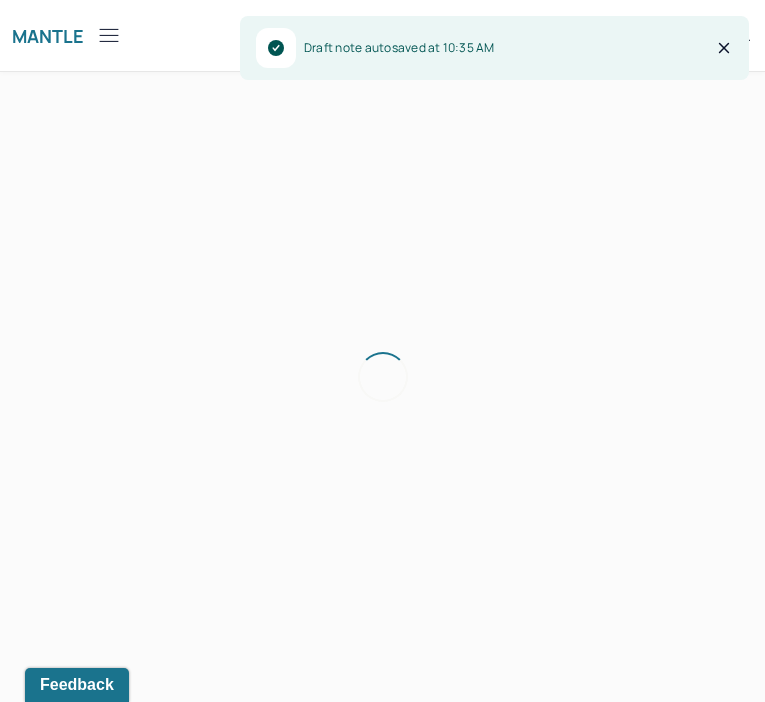 scroll, scrollTop: 0, scrollLeft: 0, axis: both 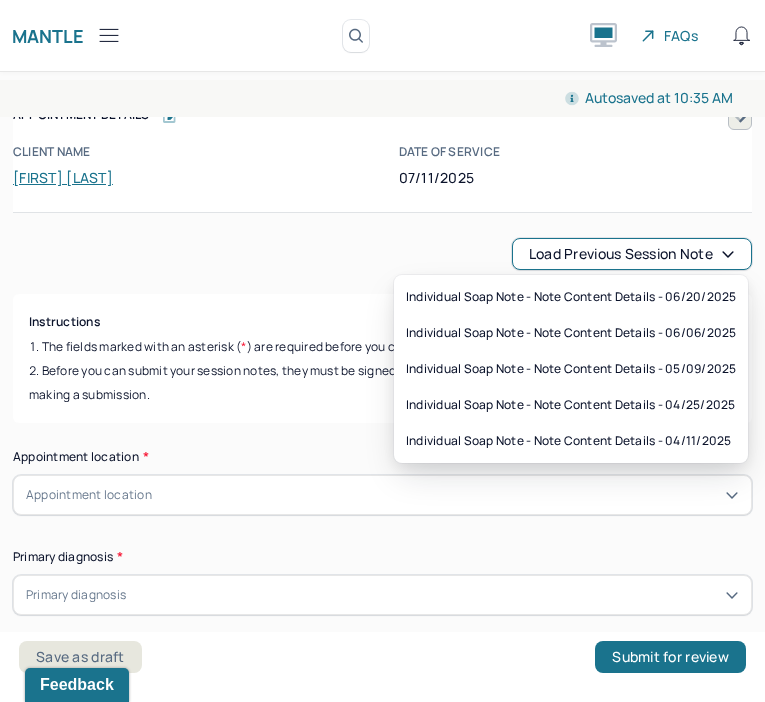 click on "Load previous session note" at bounding box center [632, 254] 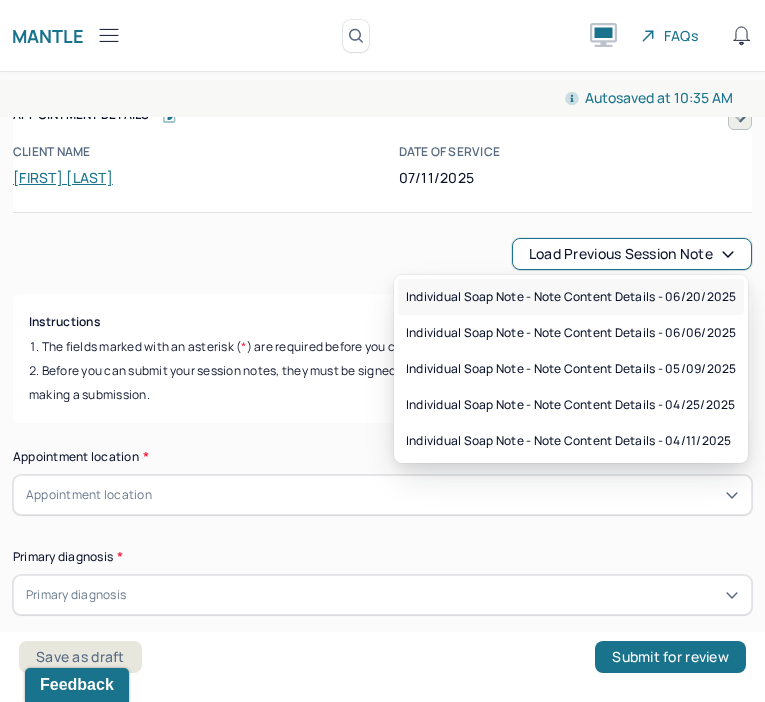 click on "Individual soap note   - Note content Details -   06/20/2025" at bounding box center [571, 297] 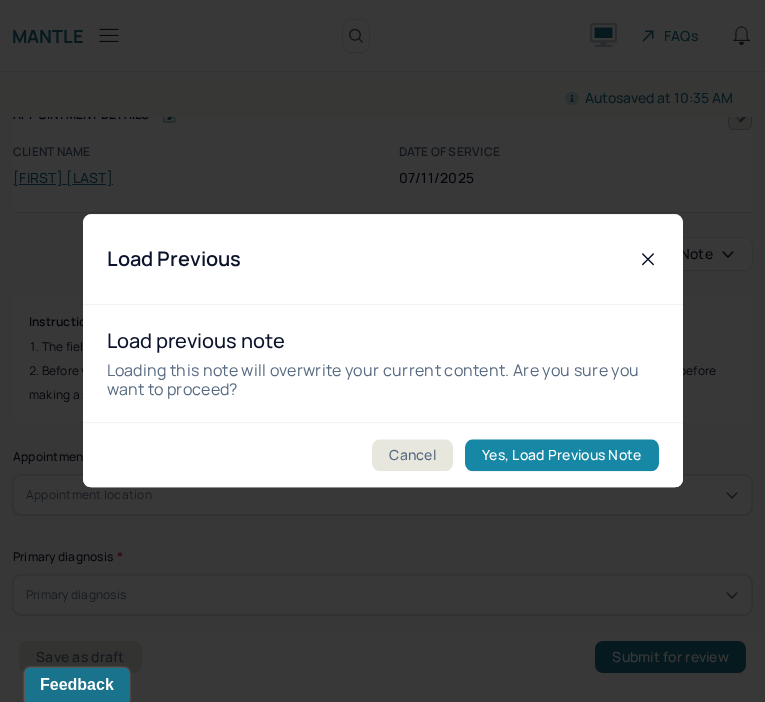 click on "Yes, Load Previous Note" at bounding box center [561, 456] 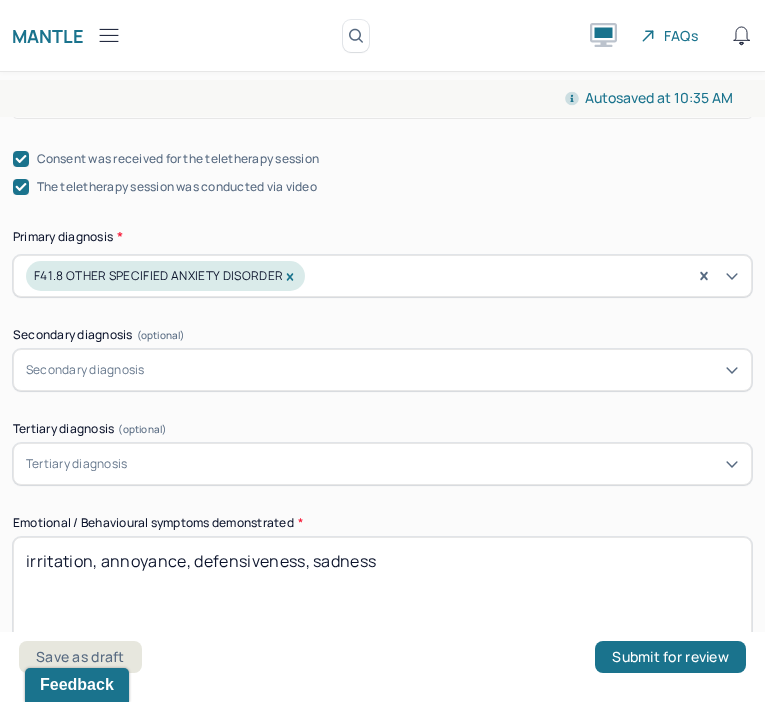 scroll, scrollTop: 872, scrollLeft: 0, axis: vertical 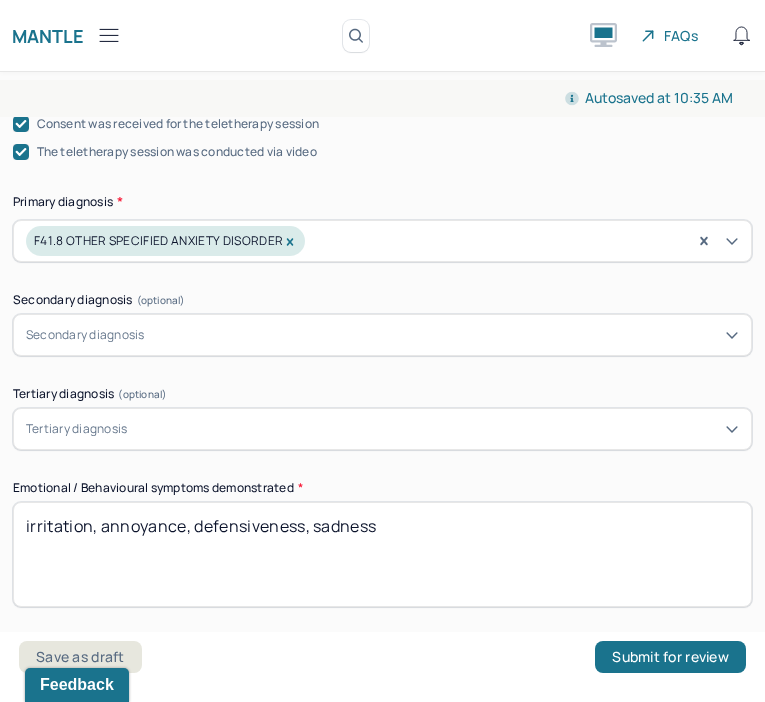 drag, startPoint x: 461, startPoint y: 540, endPoint x: 452, endPoint y: 394, distance: 146.27713 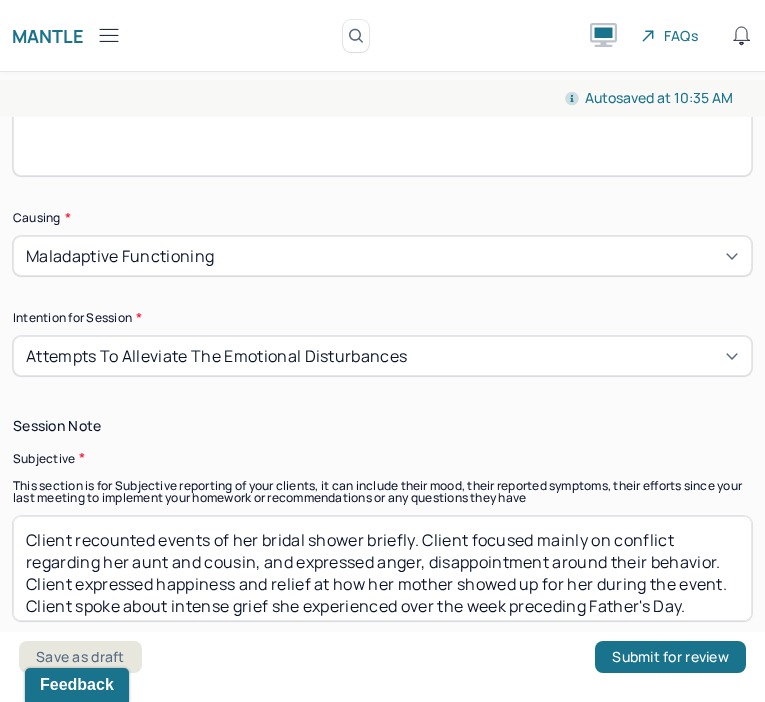 scroll, scrollTop: 1360, scrollLeft: 0, axis: vertical 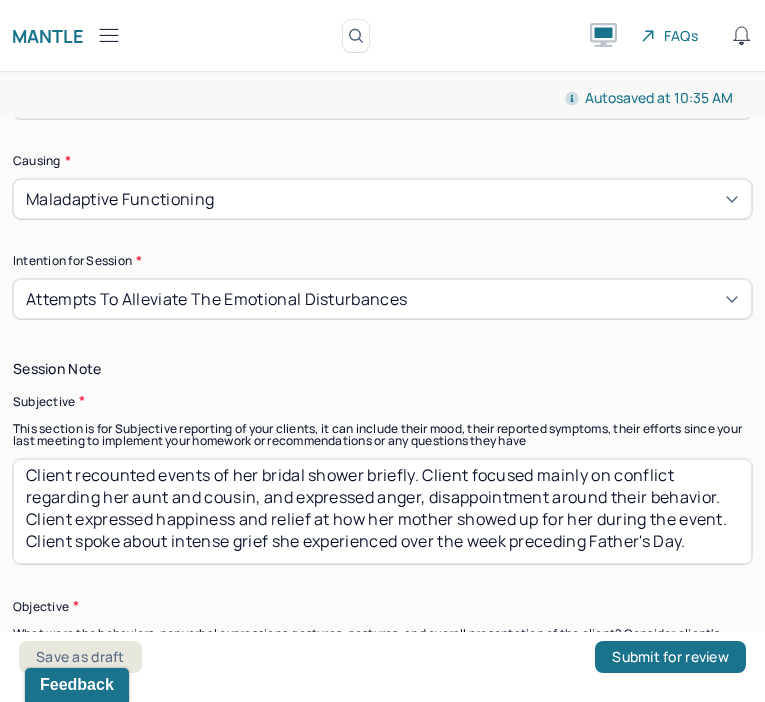 type 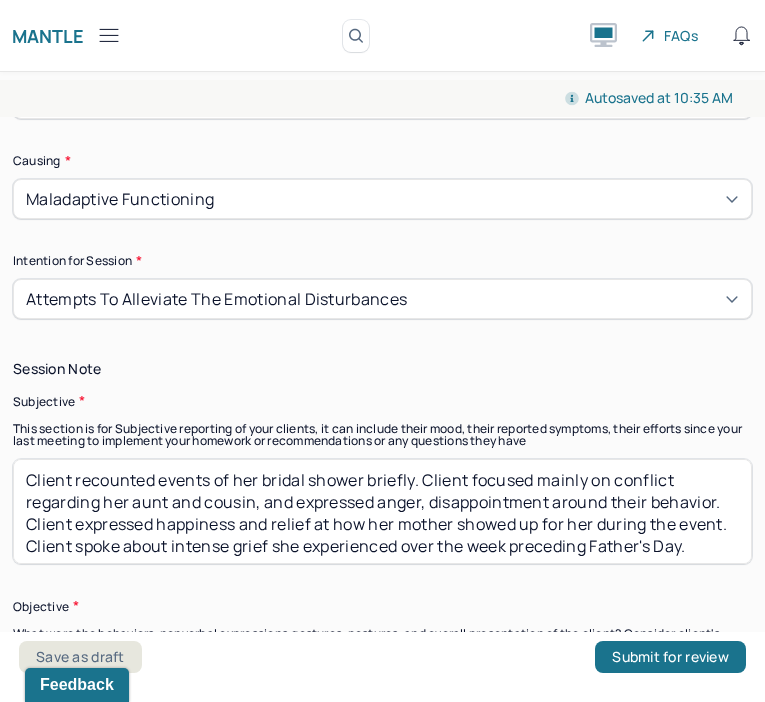 scroll, scrollTop: 0, scrollLeft: 0, axis: both 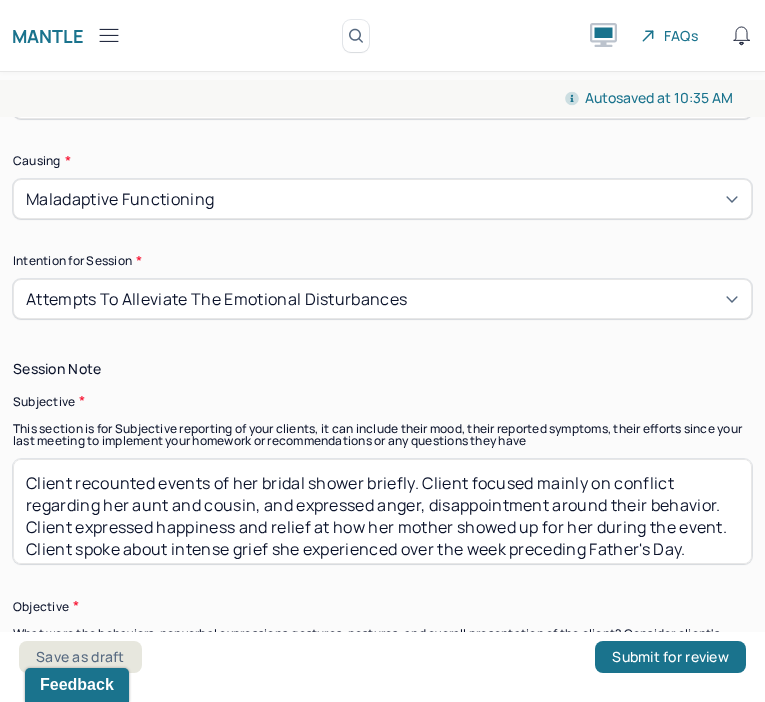 drag, startPoint x: 695, startPoint y: 547, endPoint x: 145, endPoint y: 380, distance: 574.79474 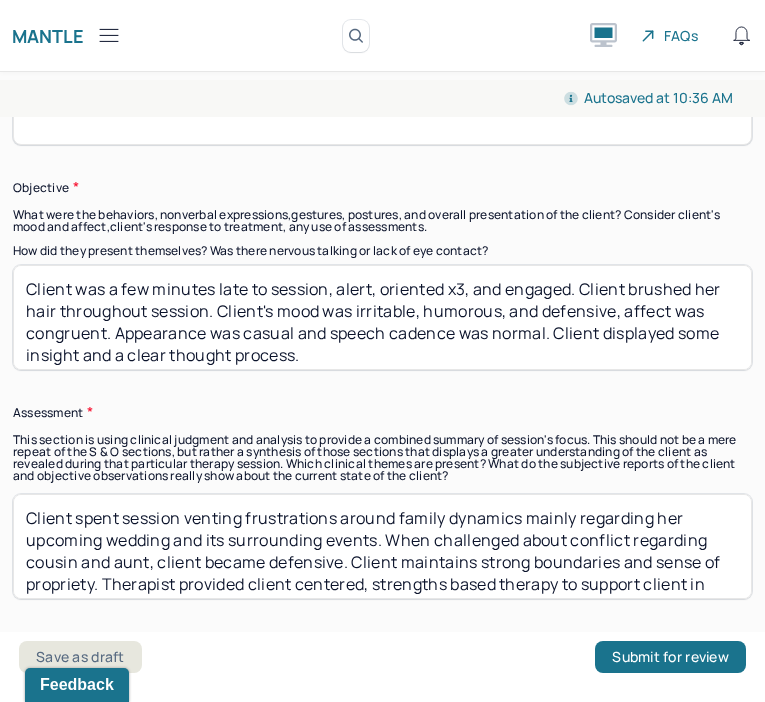 scroll, scrollTop: 1826, scrollLeft: 0, axis: vertical 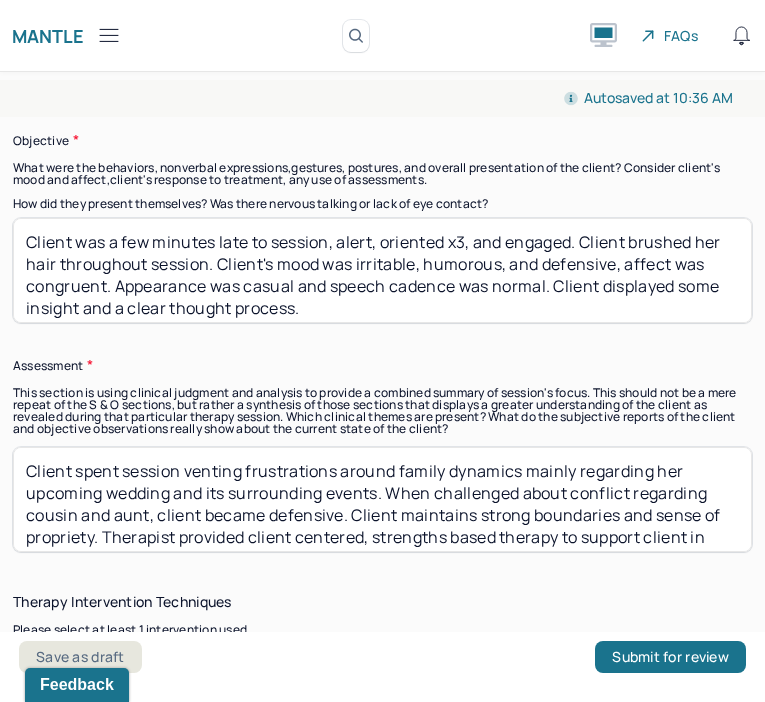 type 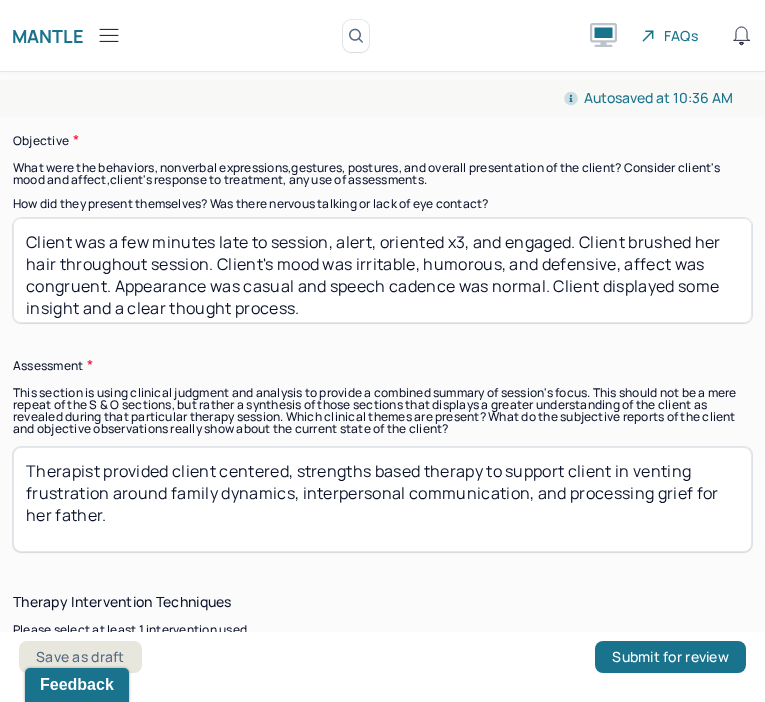 scroll, scrollTop: 8, scrollLeft: 0, axis: vertical 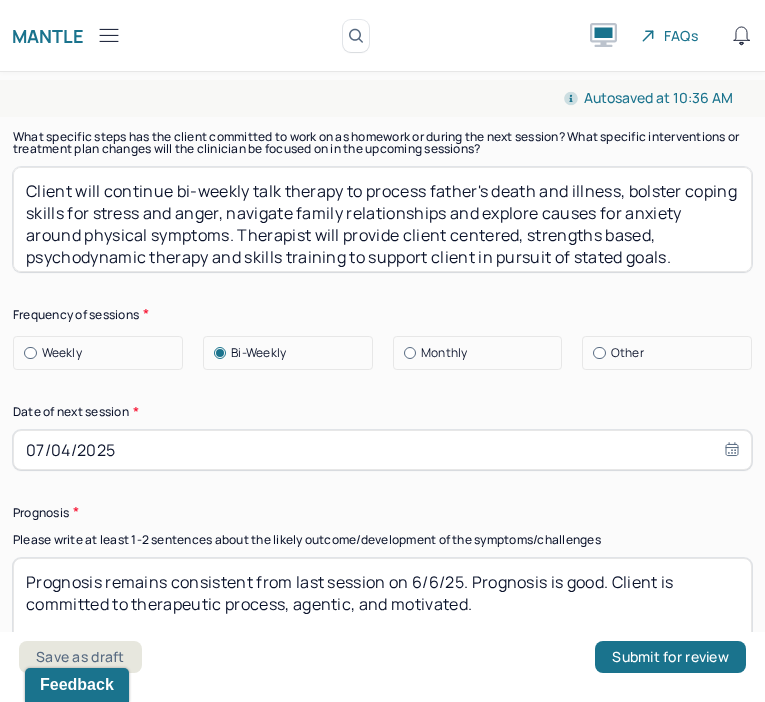 type on "Therapist provided client centered, strengths based therapy to support client in venting frustration around family dynamics, interpersonal communication, and processing grief for her father." 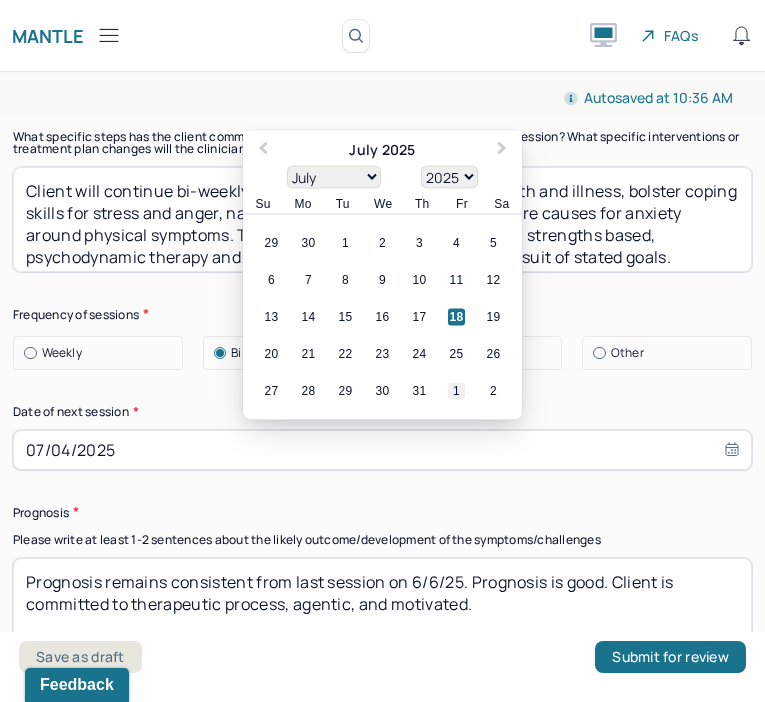 click on "1" at bounding box center (456, 390) 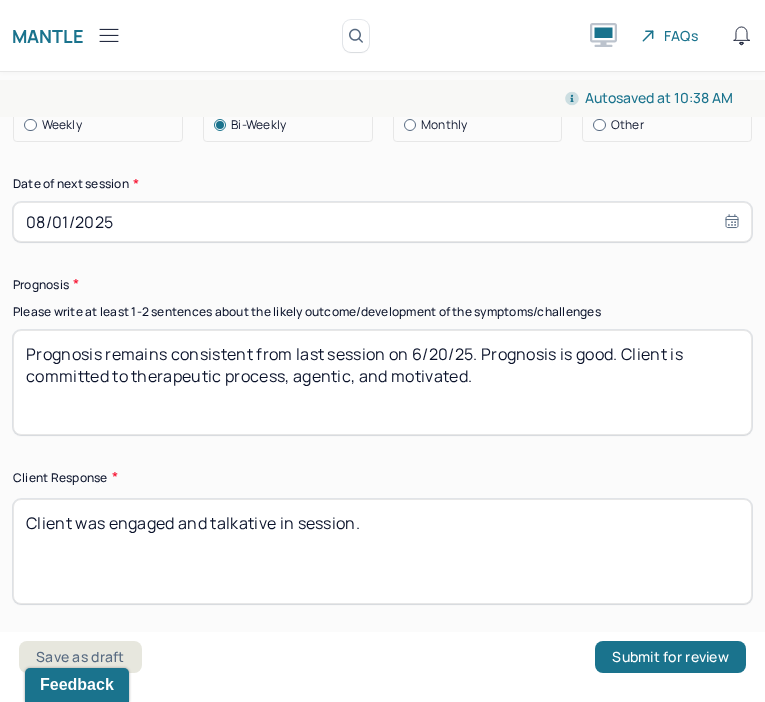 scroll, scrollTop: 3221, scrollLeft: 0, axis: vertical 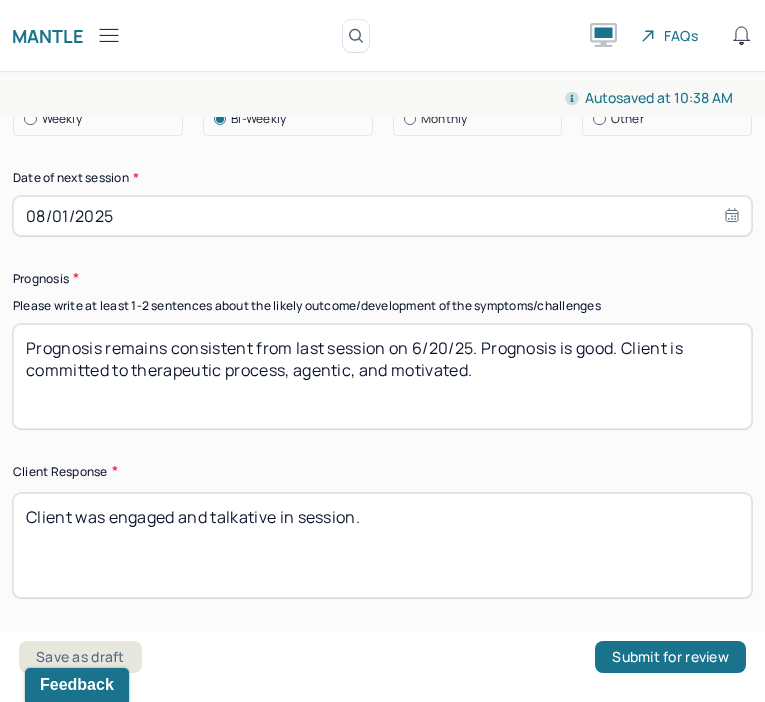 type on "Prognosis remains consistent from last session on 6/20/25. Prognosis is good. Client is committed to therapeutic process, agentic, and motivated." 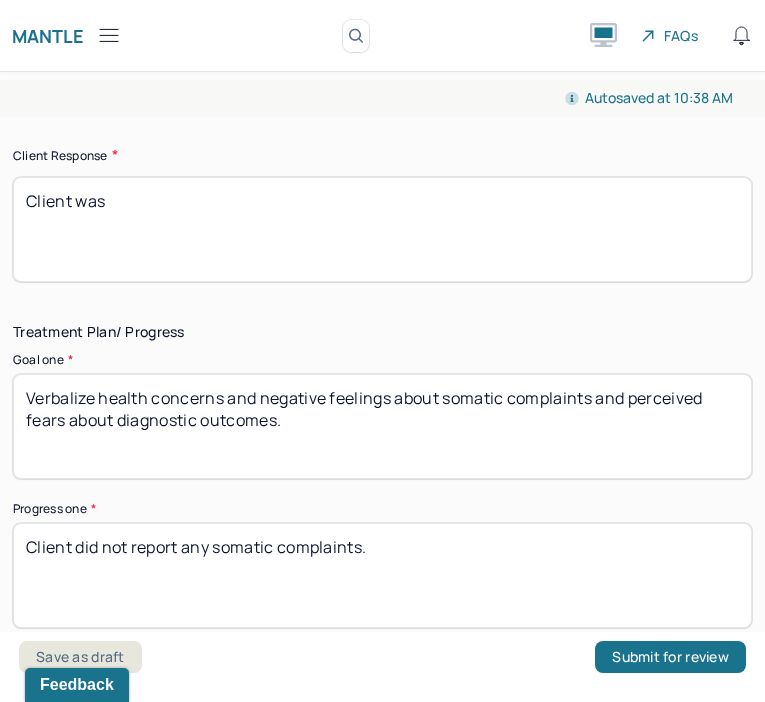 scroll, scrollTop: 3568, scrollLeft: 0, axis: vertical 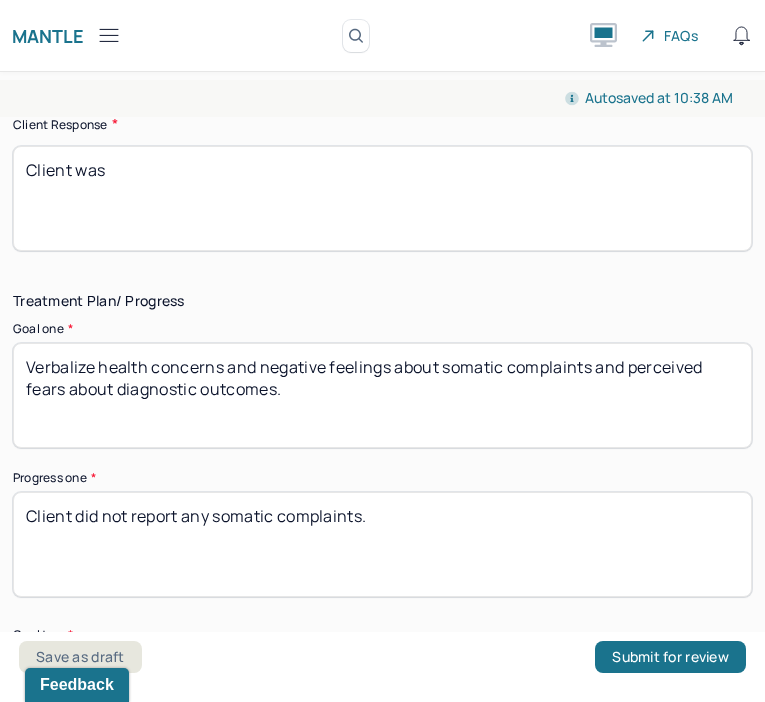 type on "Client was" 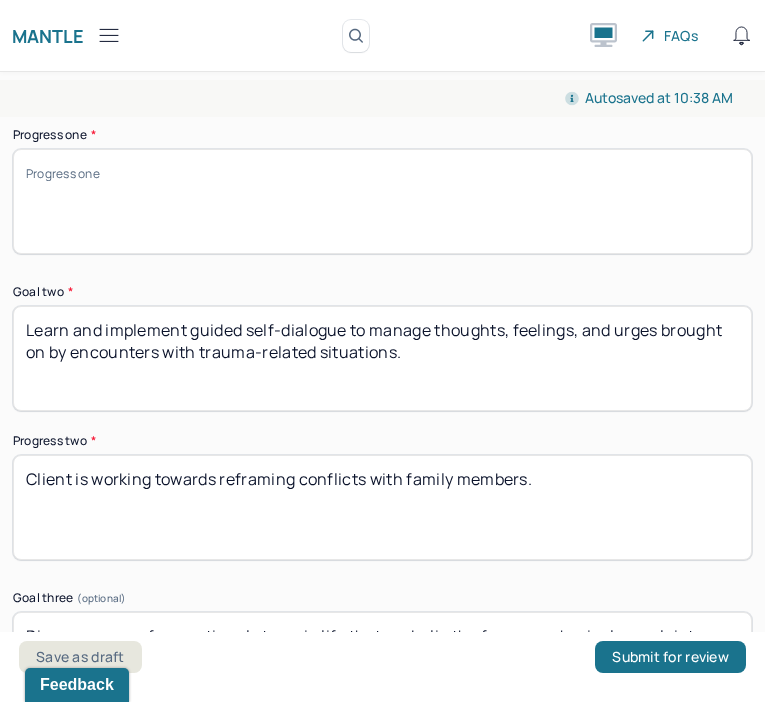 scroll, scrollTop: 3923, scrollLeft: 0, axis: vertical 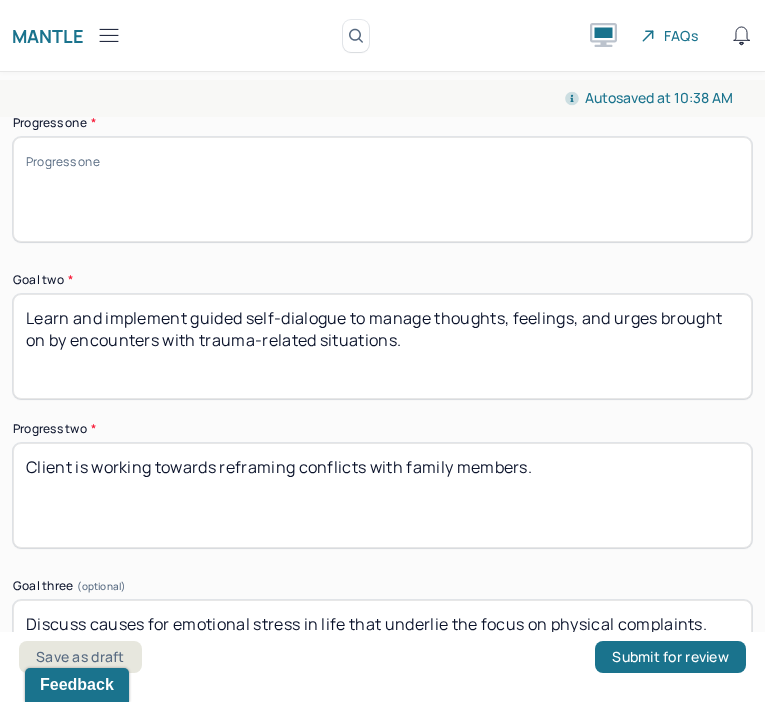 type 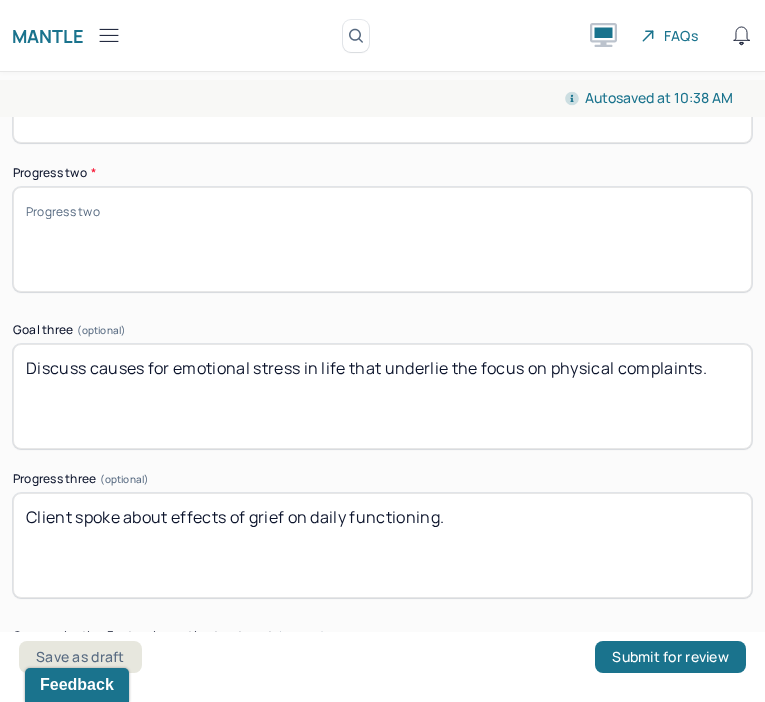 scroll, scrollTop: 4230, scrollLeft: 0, axis: vertical 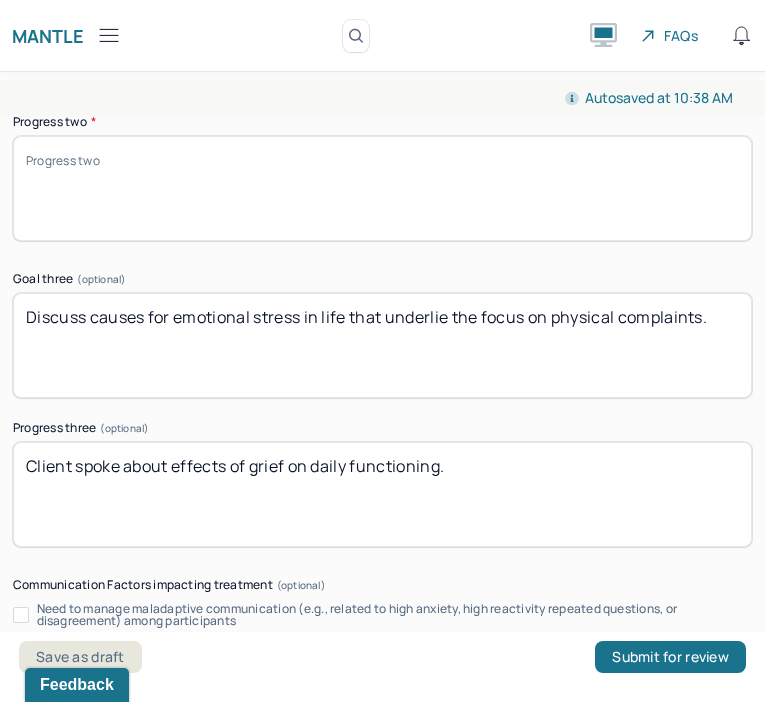 type 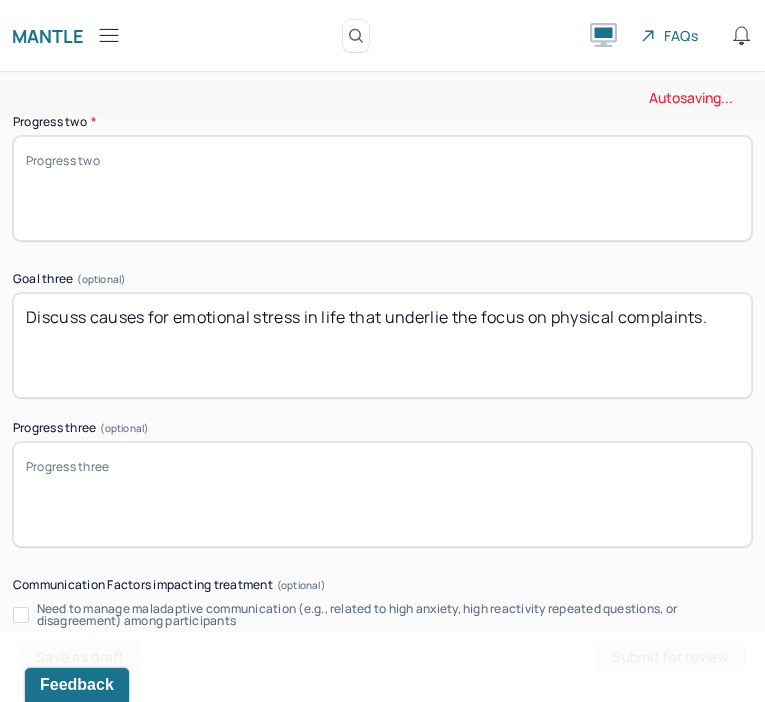 type 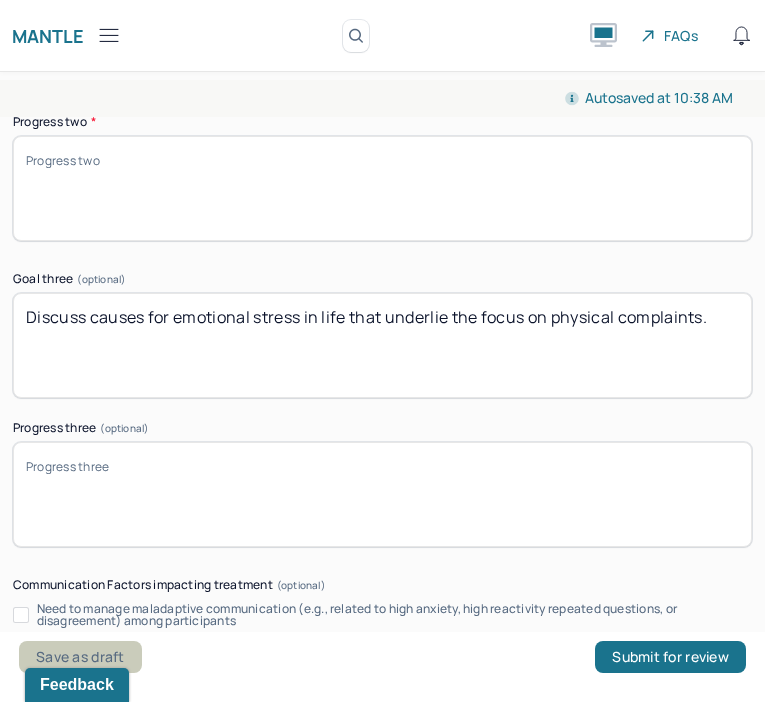 click on "Save as draft" at bounding box center (80, 657) 